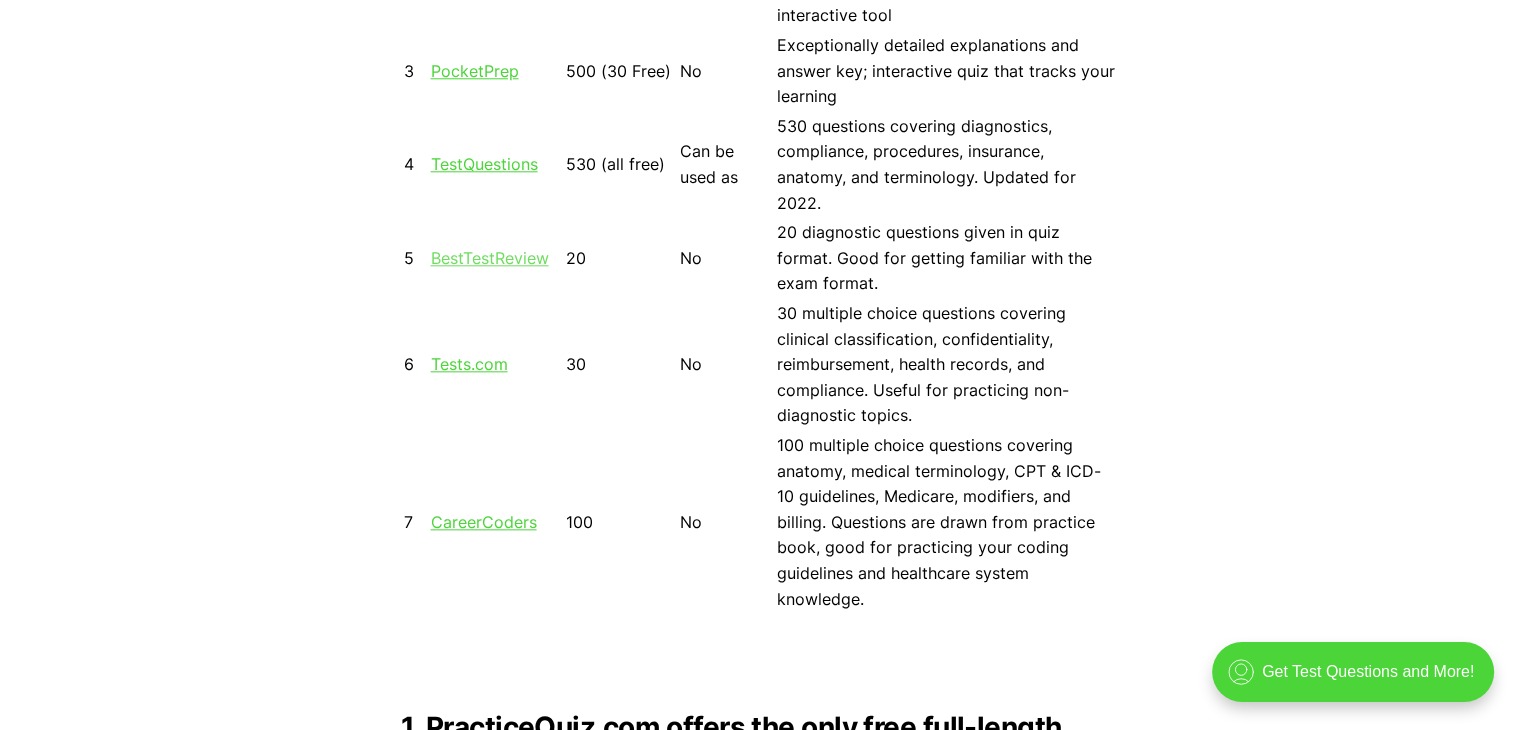 scroll, scrollTop: 2142, scrollLeft: 0, axis: vertical 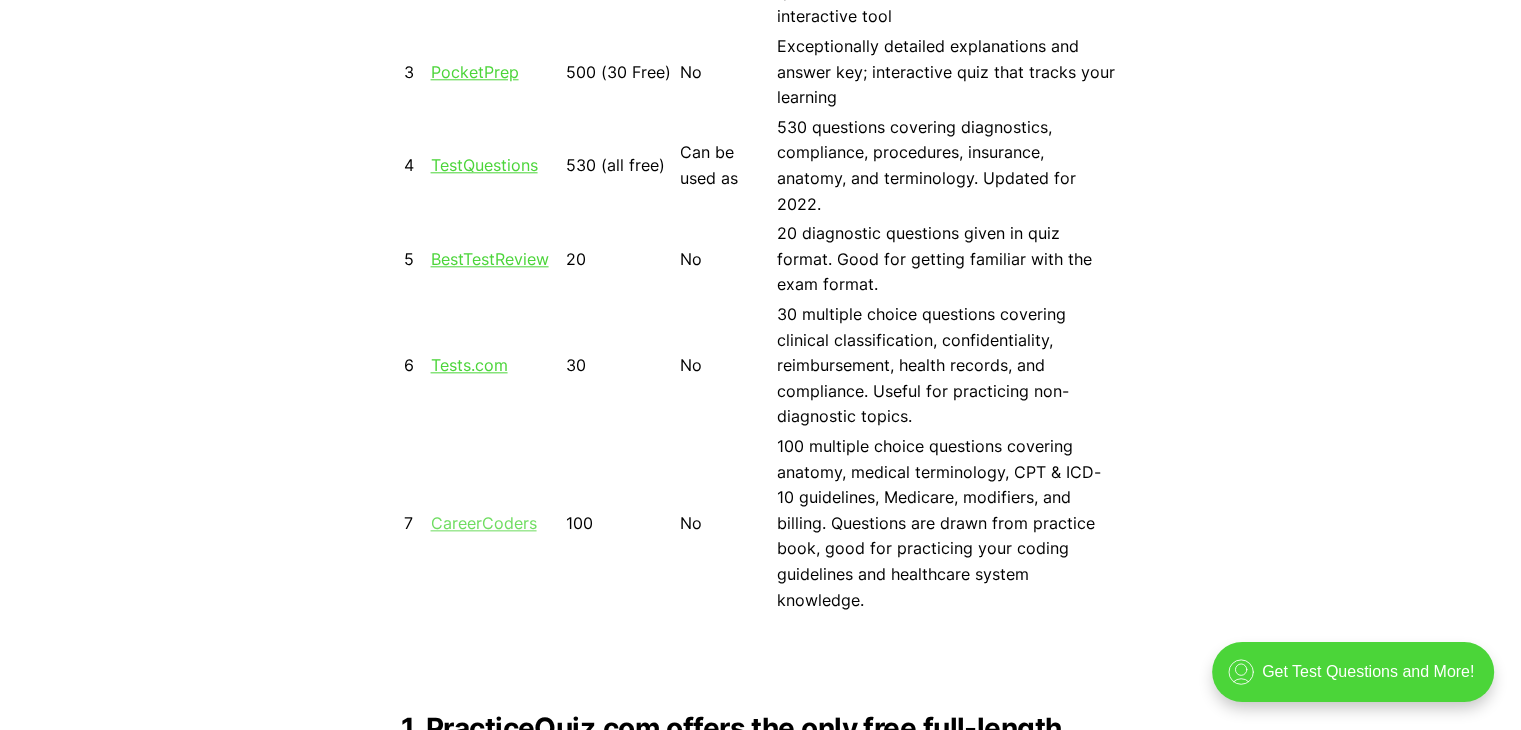 click on "CareerCoders" at bounding box center (484, 523) 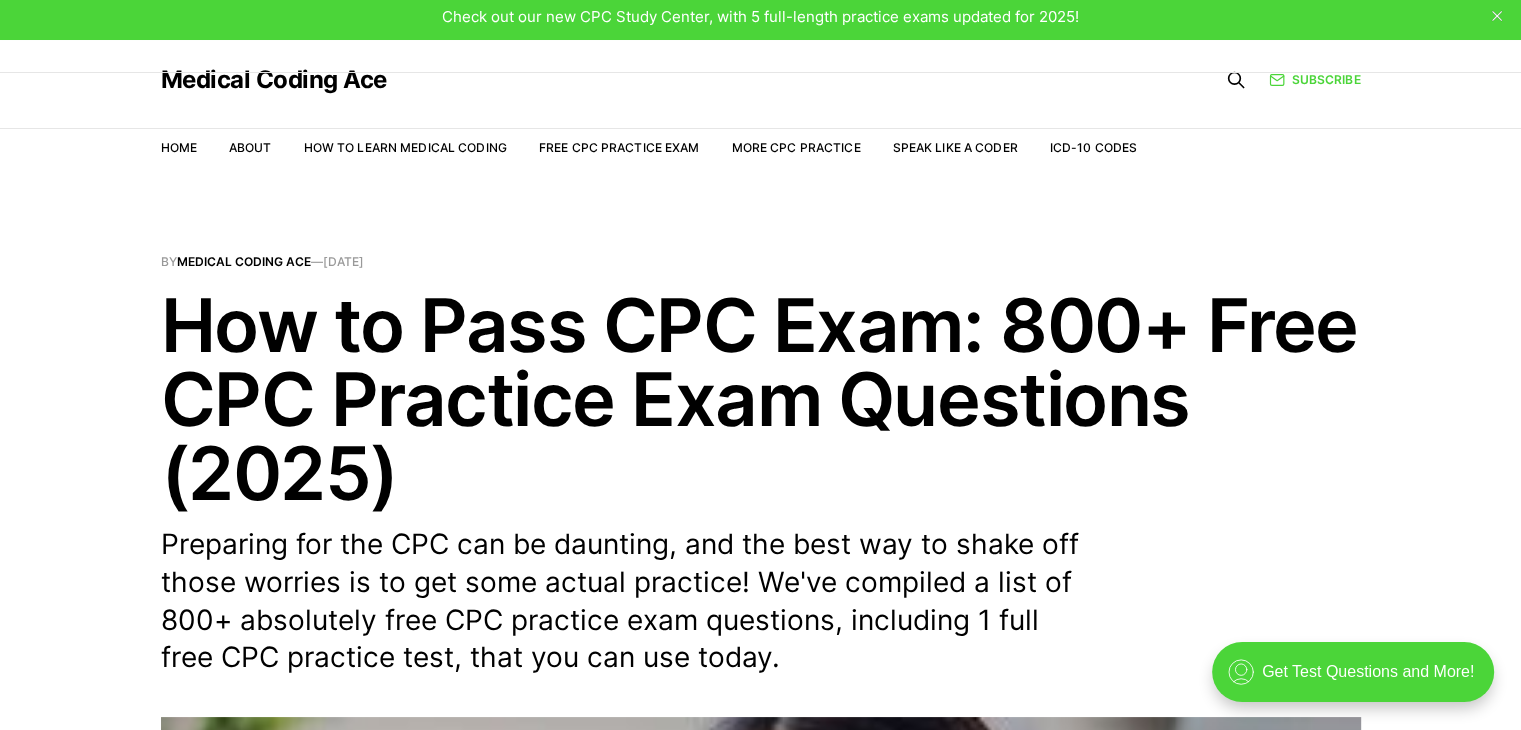 scroll, scrollTop: 0, scrollLeft: 0, axis: both 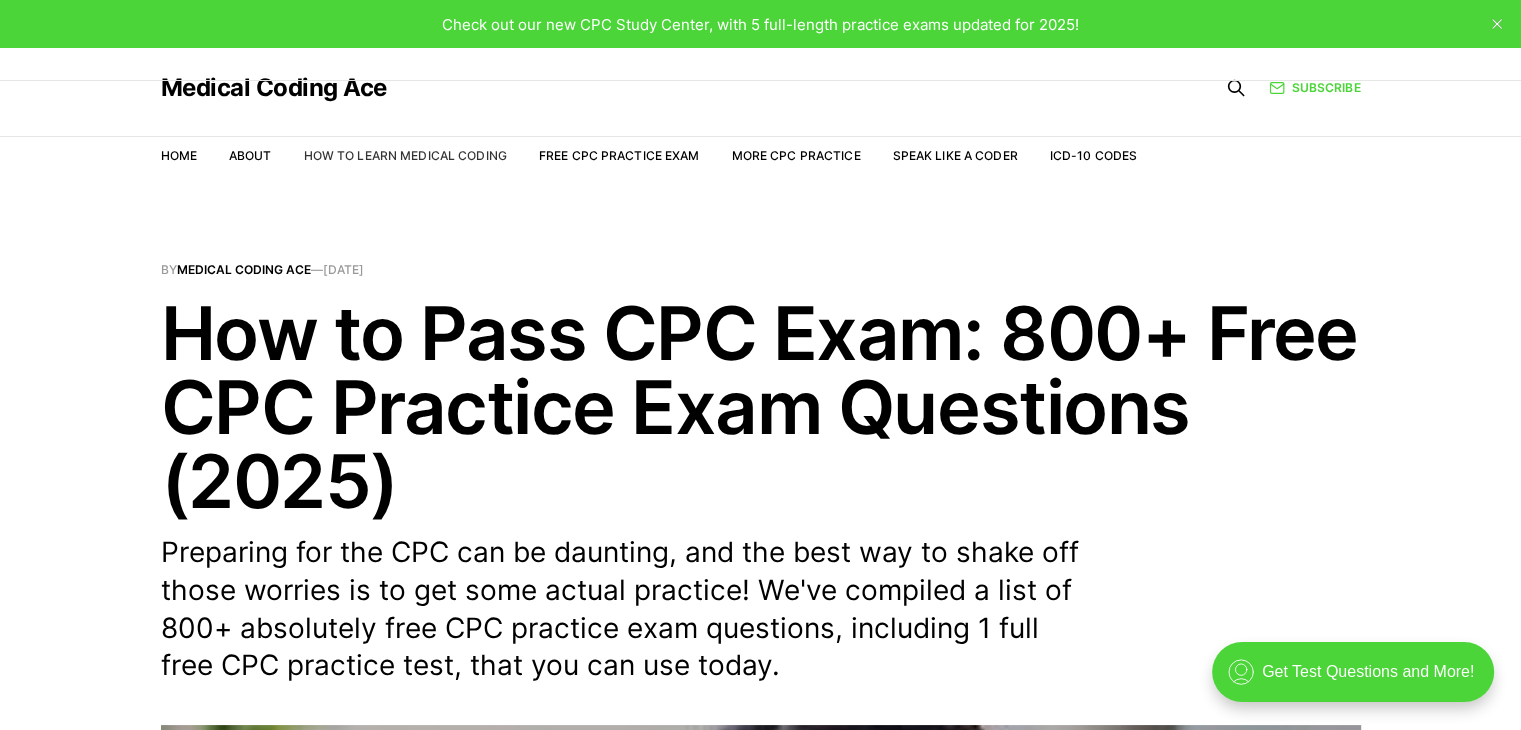 click on "How to Learn Medical Coding" at bounding box center (405, 155) 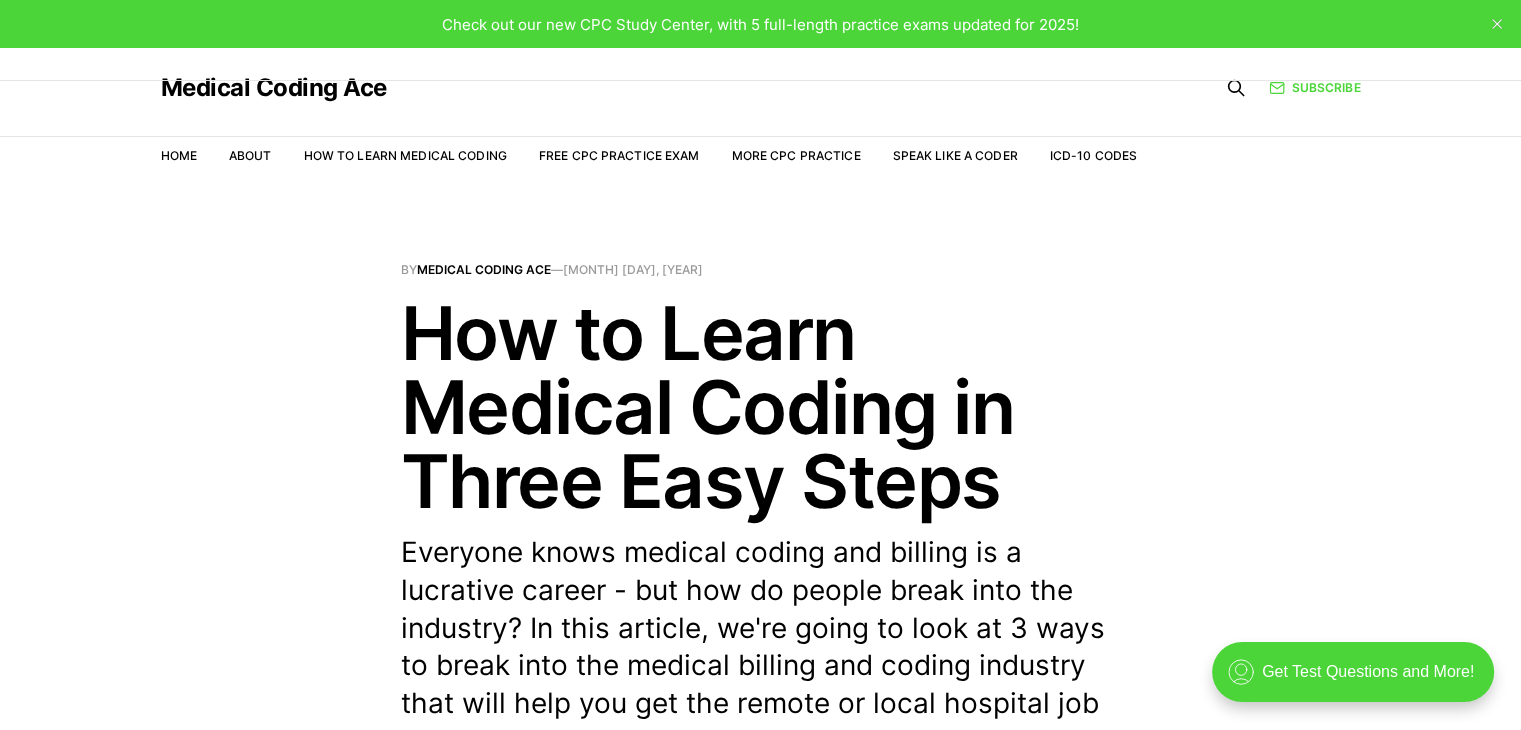 scroll, scrollTop: 0, scrollLeft: 0, axis: both 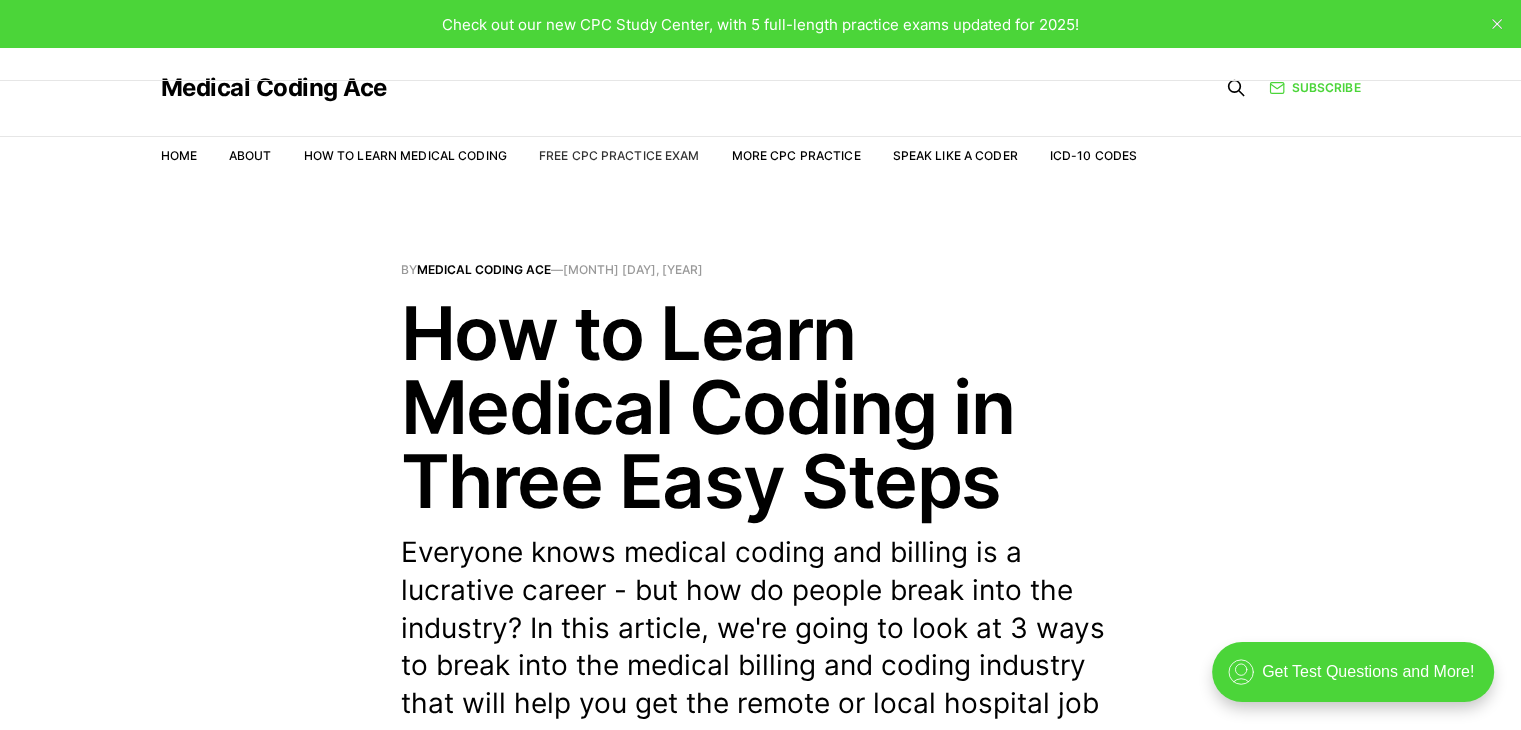 click on "Free CPC Practice Exam" at bounding box center [619, 155] 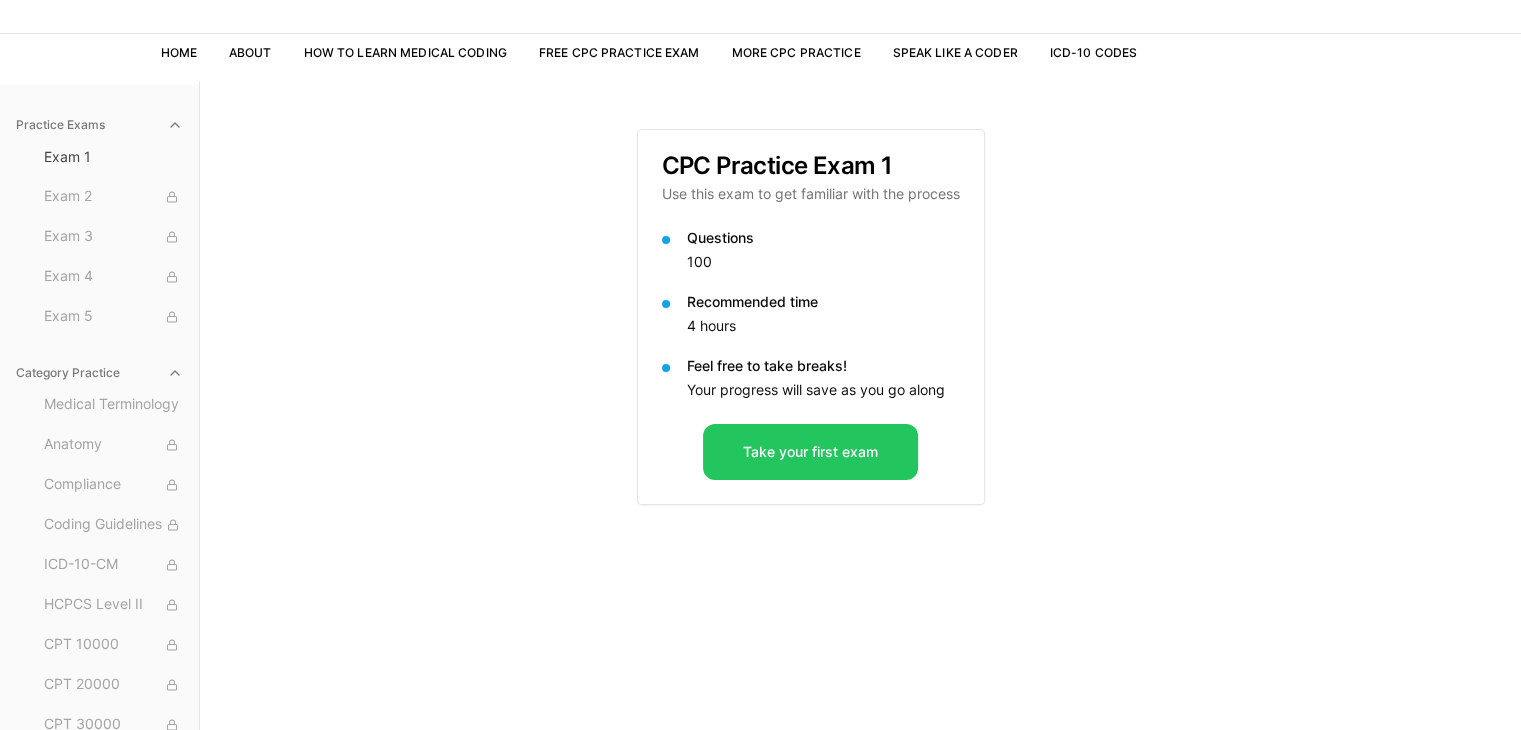 scroll, scrollTop: 102, scrollLeft: 0, axis: vertical 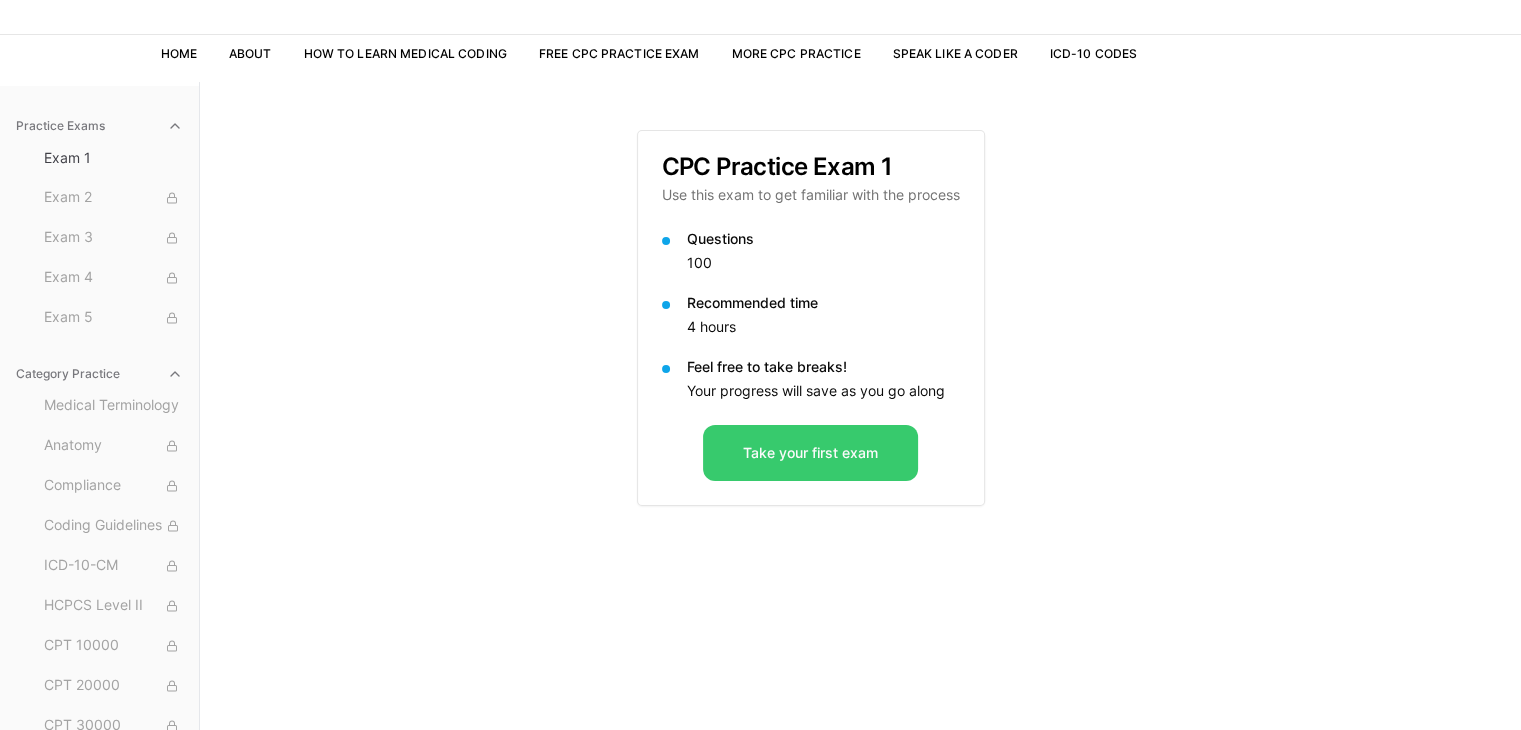 click on "Take your first exam" at bounding box center [810, 453] 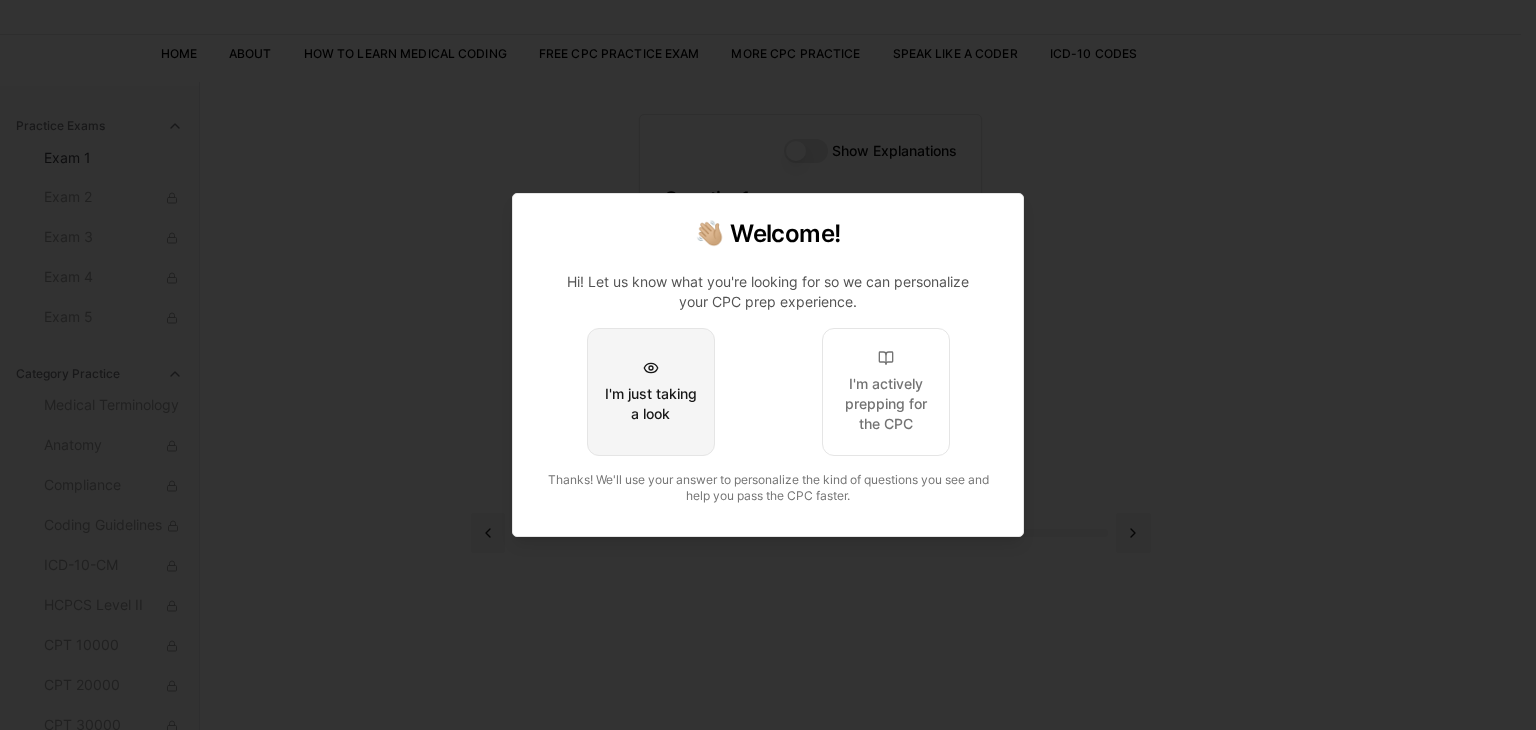 click on "I'm just taking a look" at bounding box center [651, 392] 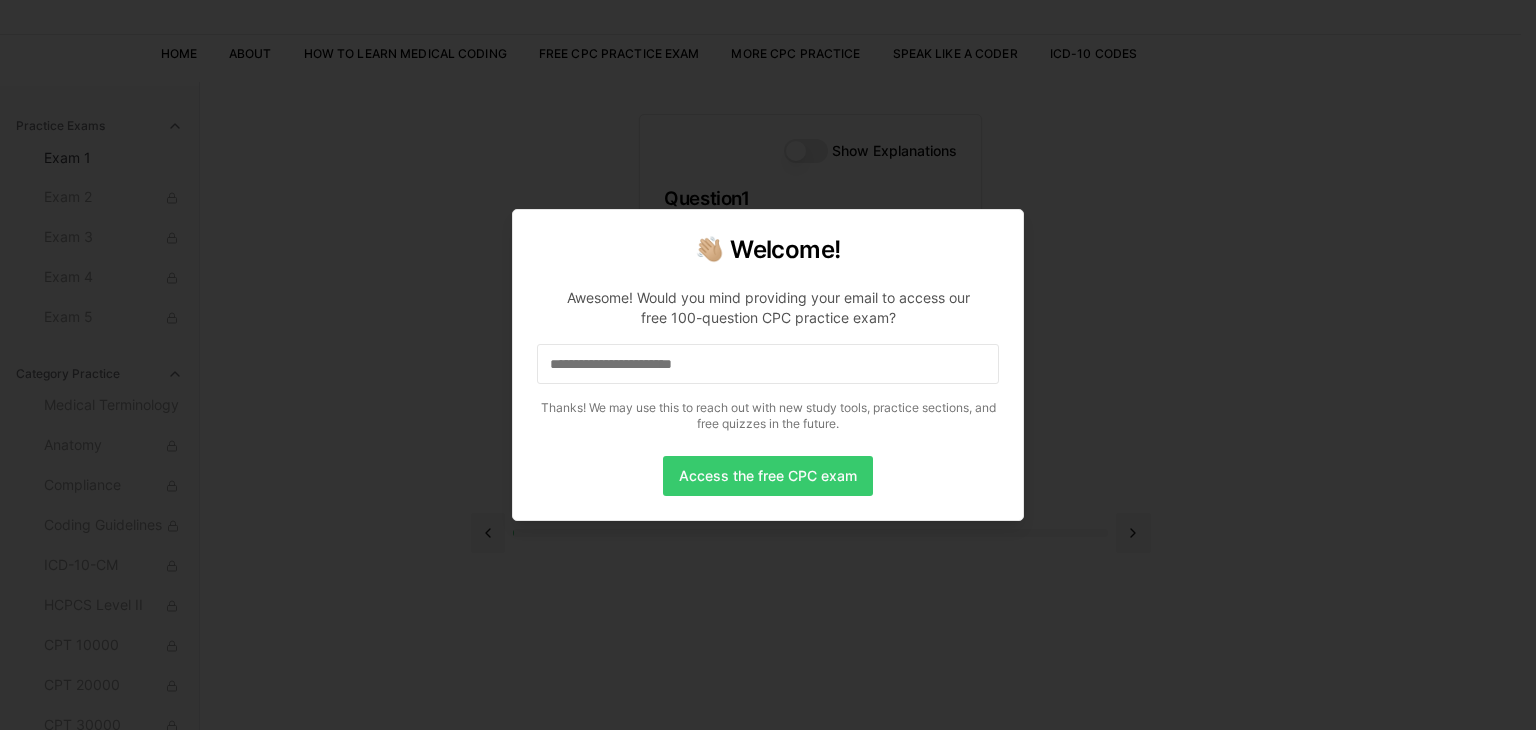 click on "Access the free CPC exam" at bounding box center (768, 476) 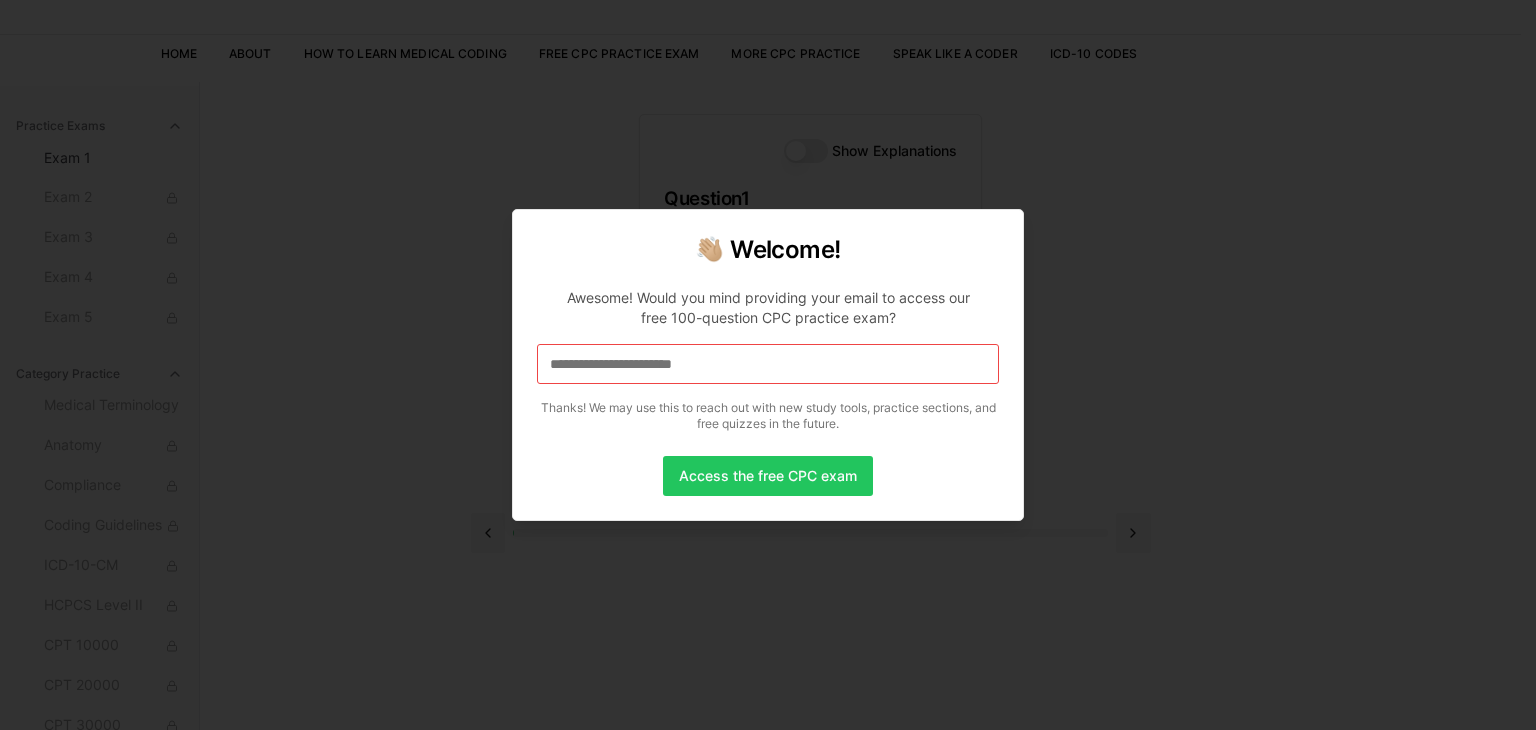 click at bounding box center (768, 364) 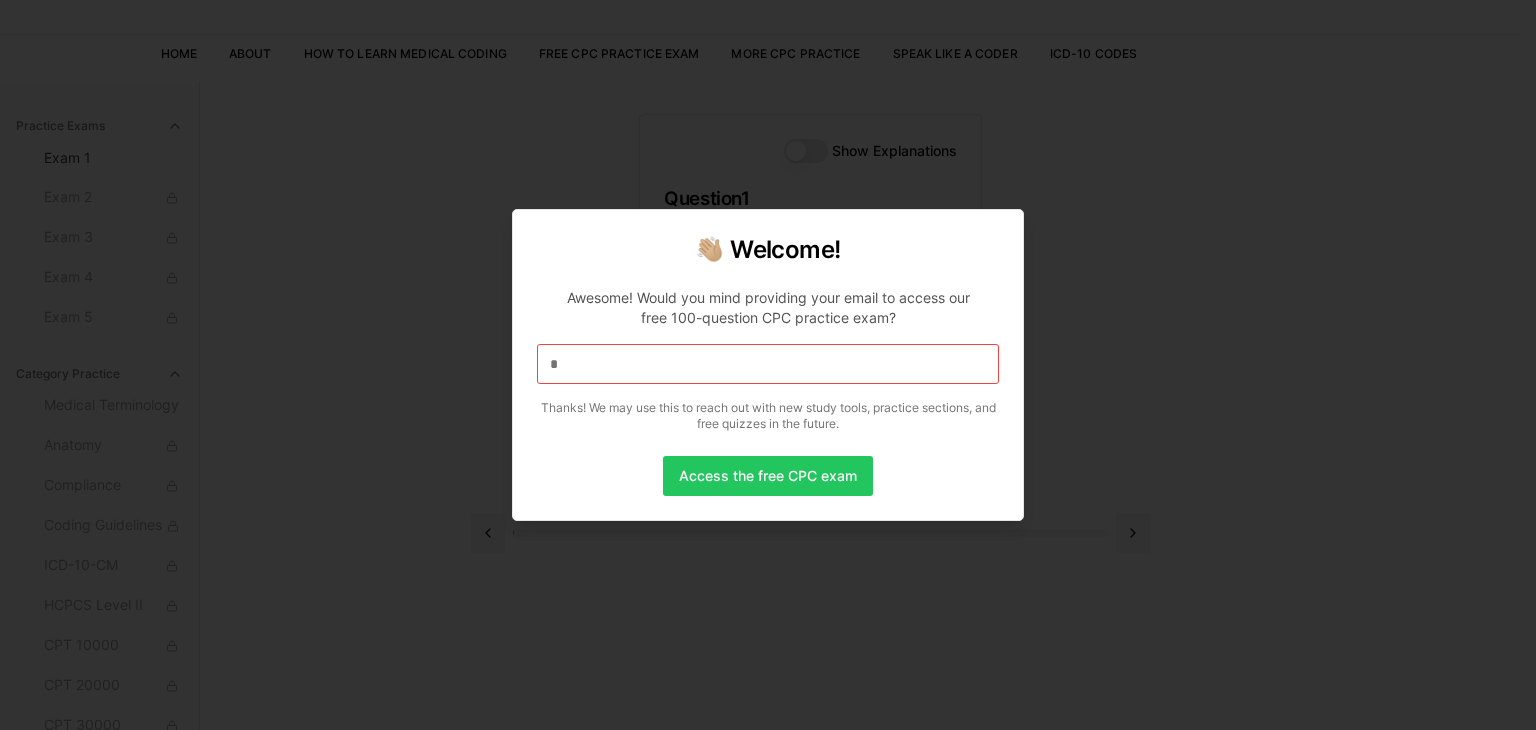 click on "*" at bounding box center (768, 364) 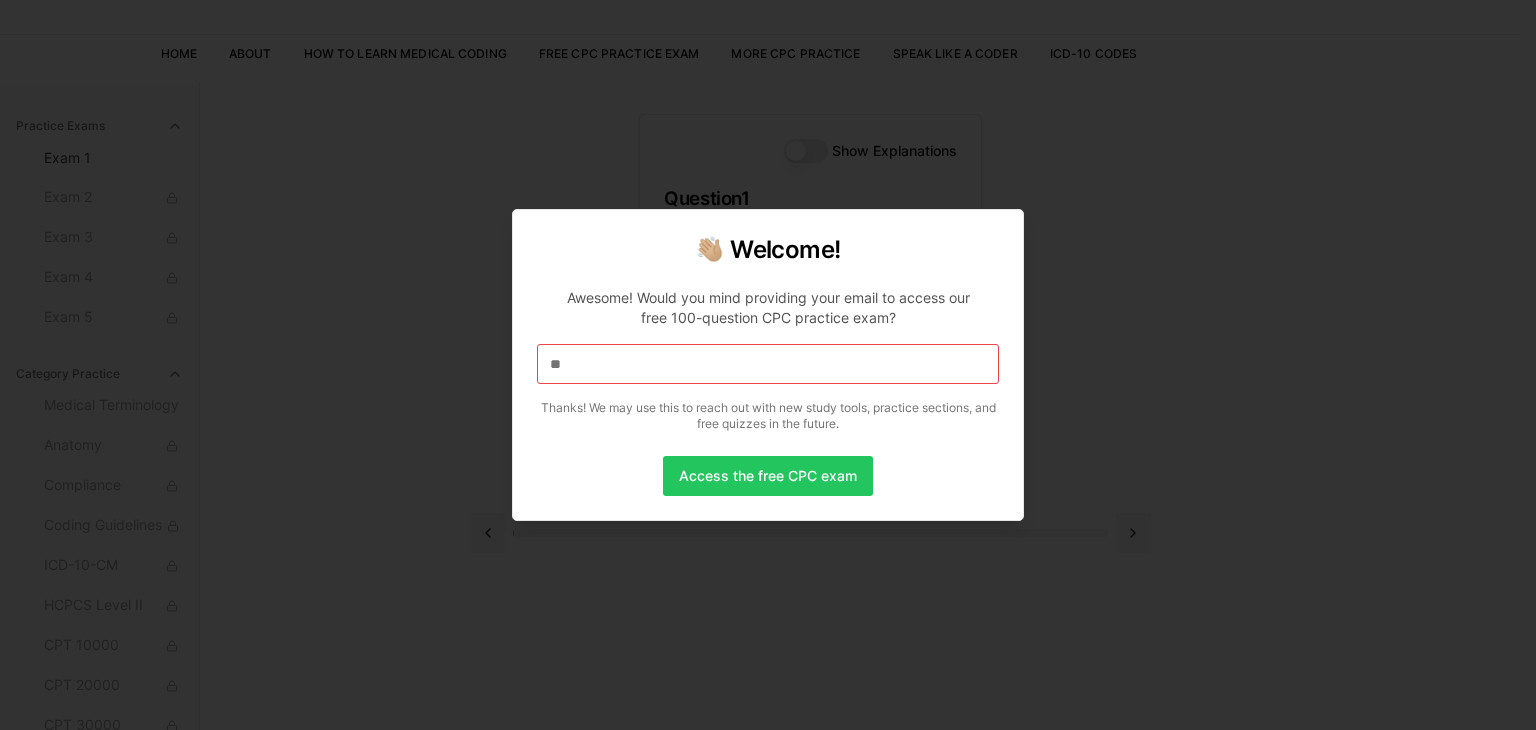 click on "[EMAIL]" at bounding box center (768, 364) 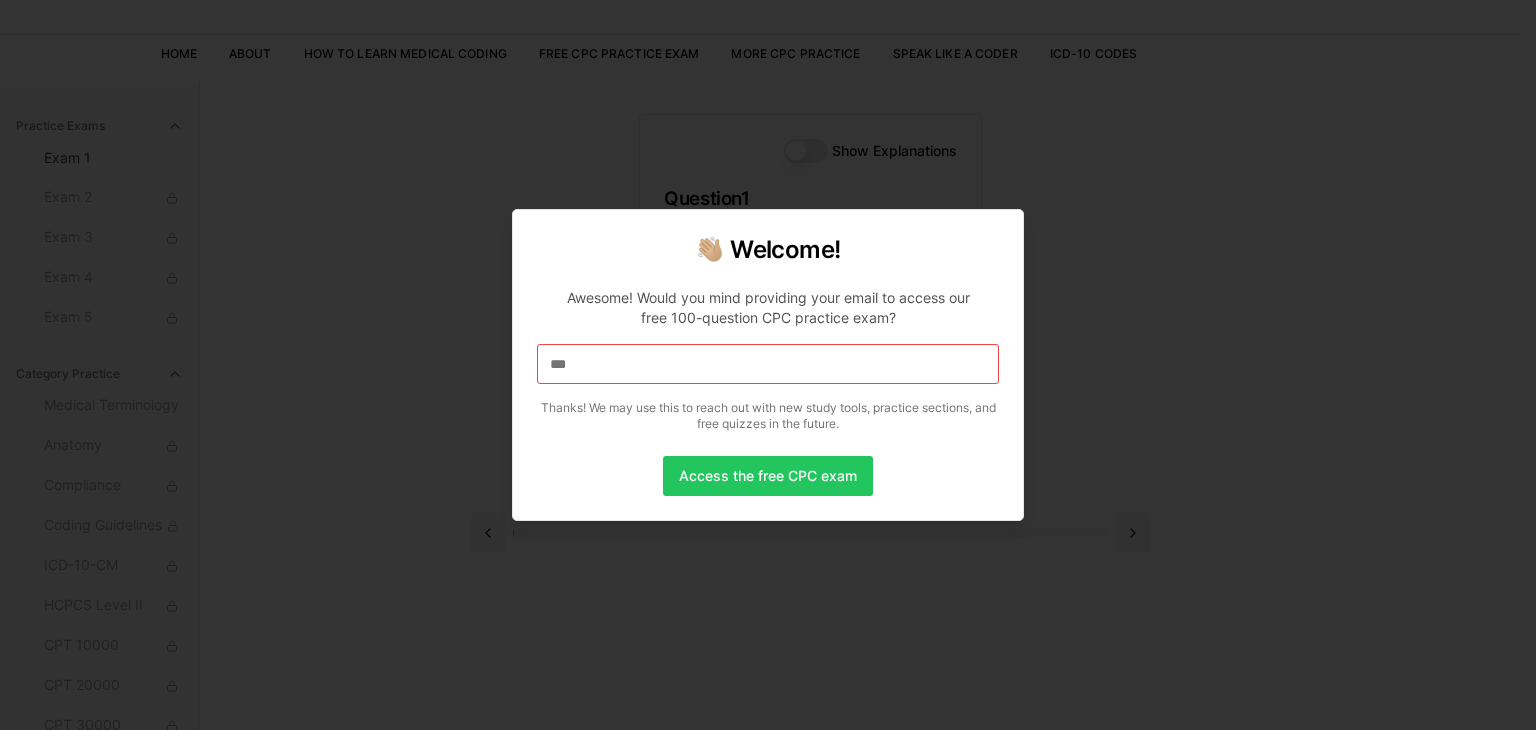 click on "[REDACTED]" at bounding box center (768, 364) 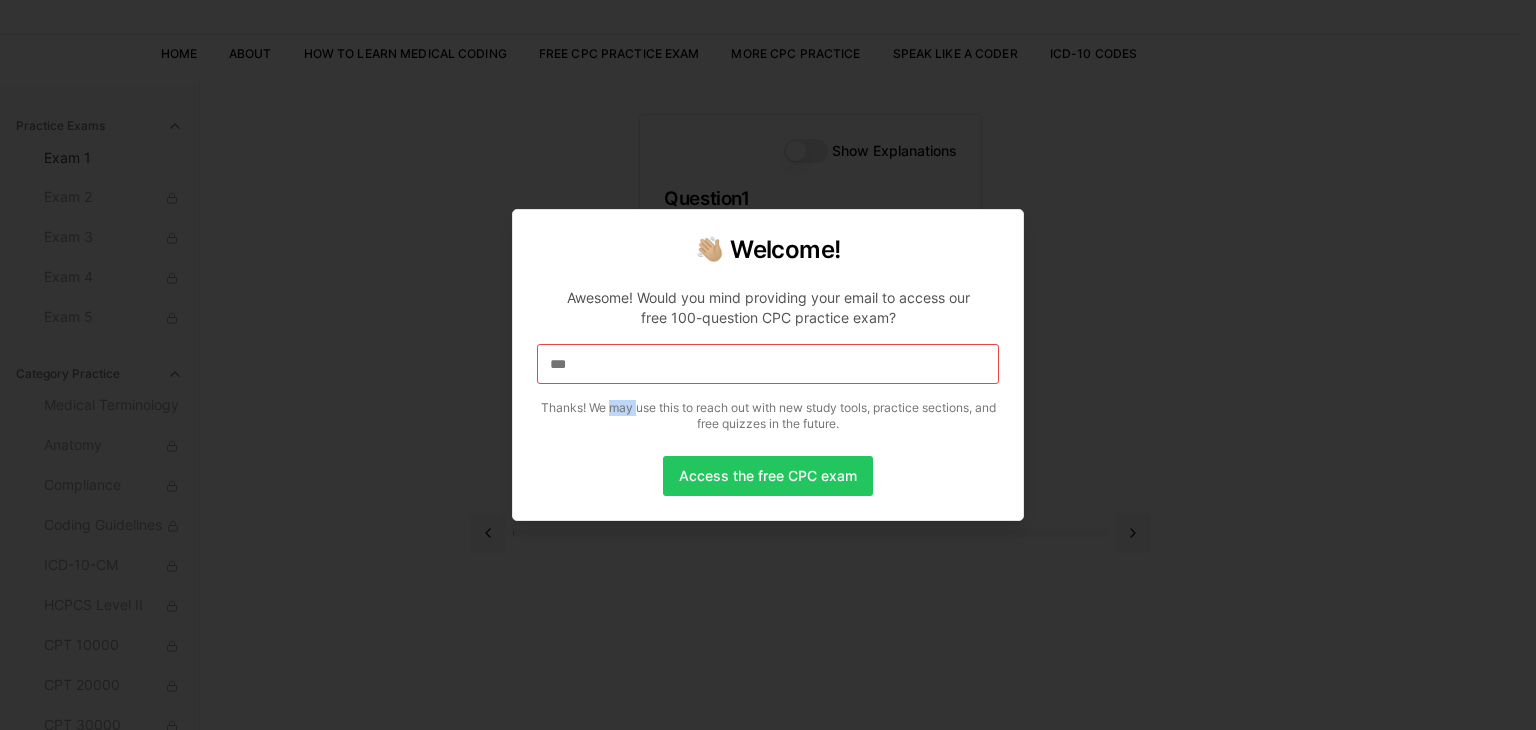 click on "Awesome! Would you mind providing your email to access our free 100-question CPC practice exam? [EMAIL] Thanks! We may use this to reach out with new study tools, practice sections, and free quizzes in the future." at bounding box center [768, 356] 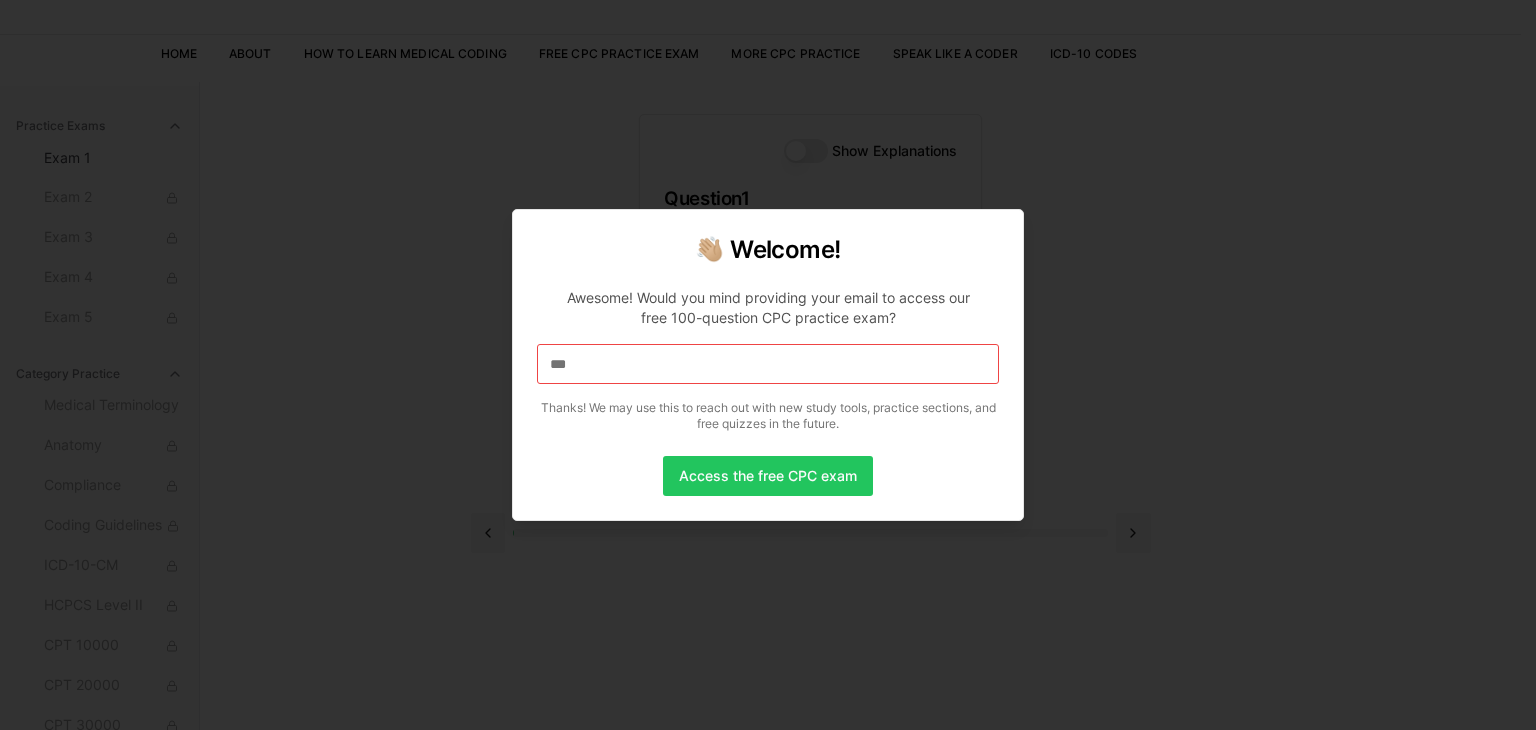 click on "[REDACTED]" at bounding box center (768, 364) 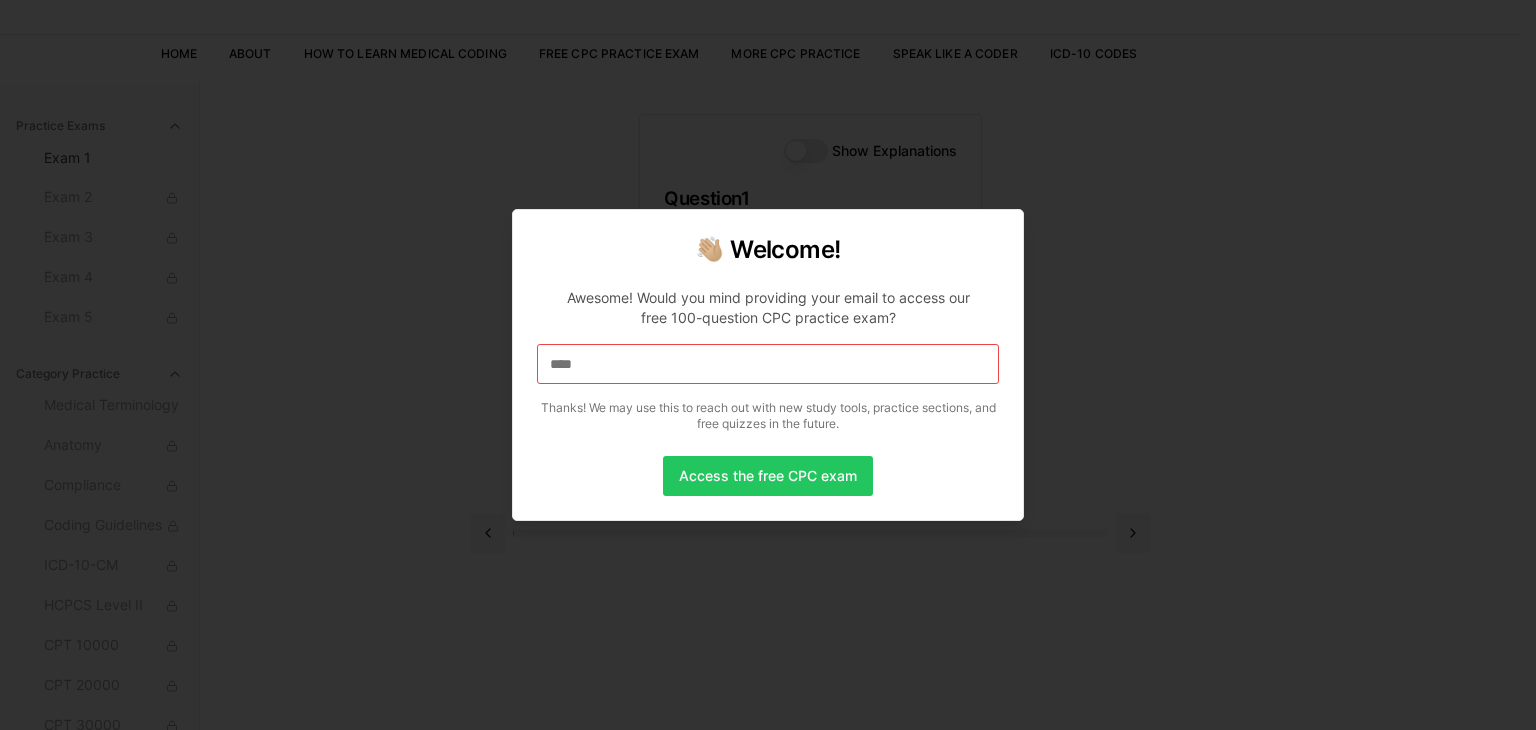 click on "[REDACTED]" at bounding box center [768, 364] 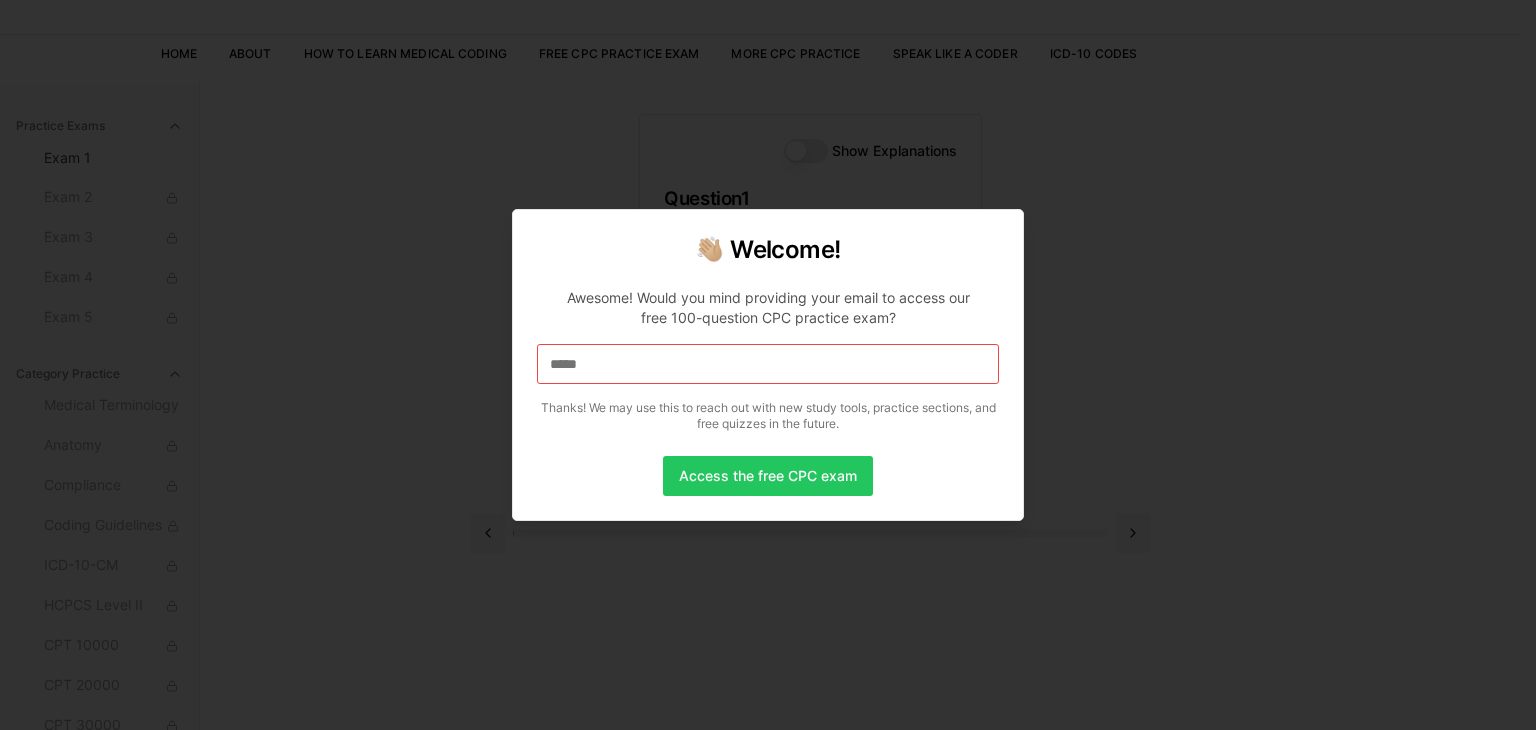 click on "*****" at bounding box center (768, 364) 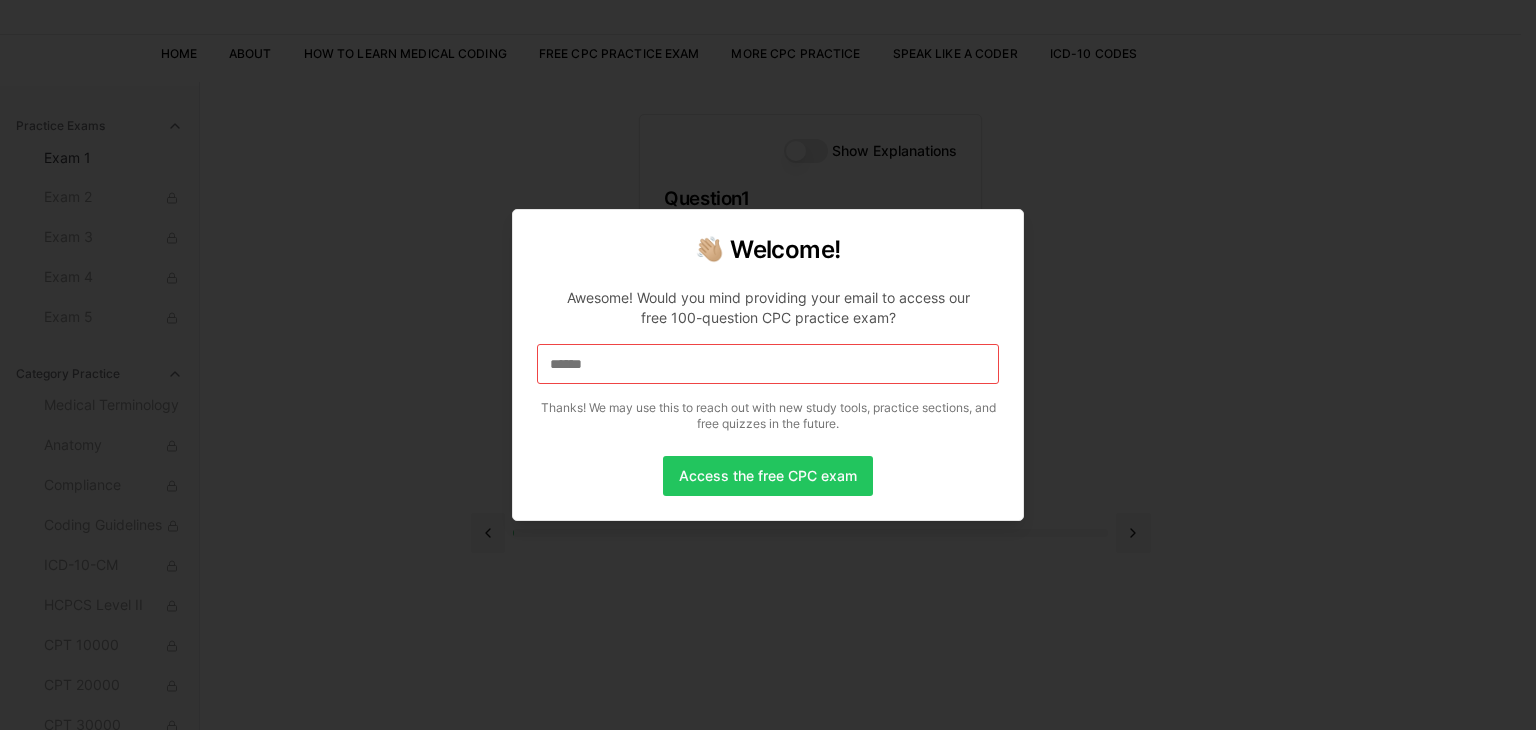 click on "******" at bounding box center (768, 364) 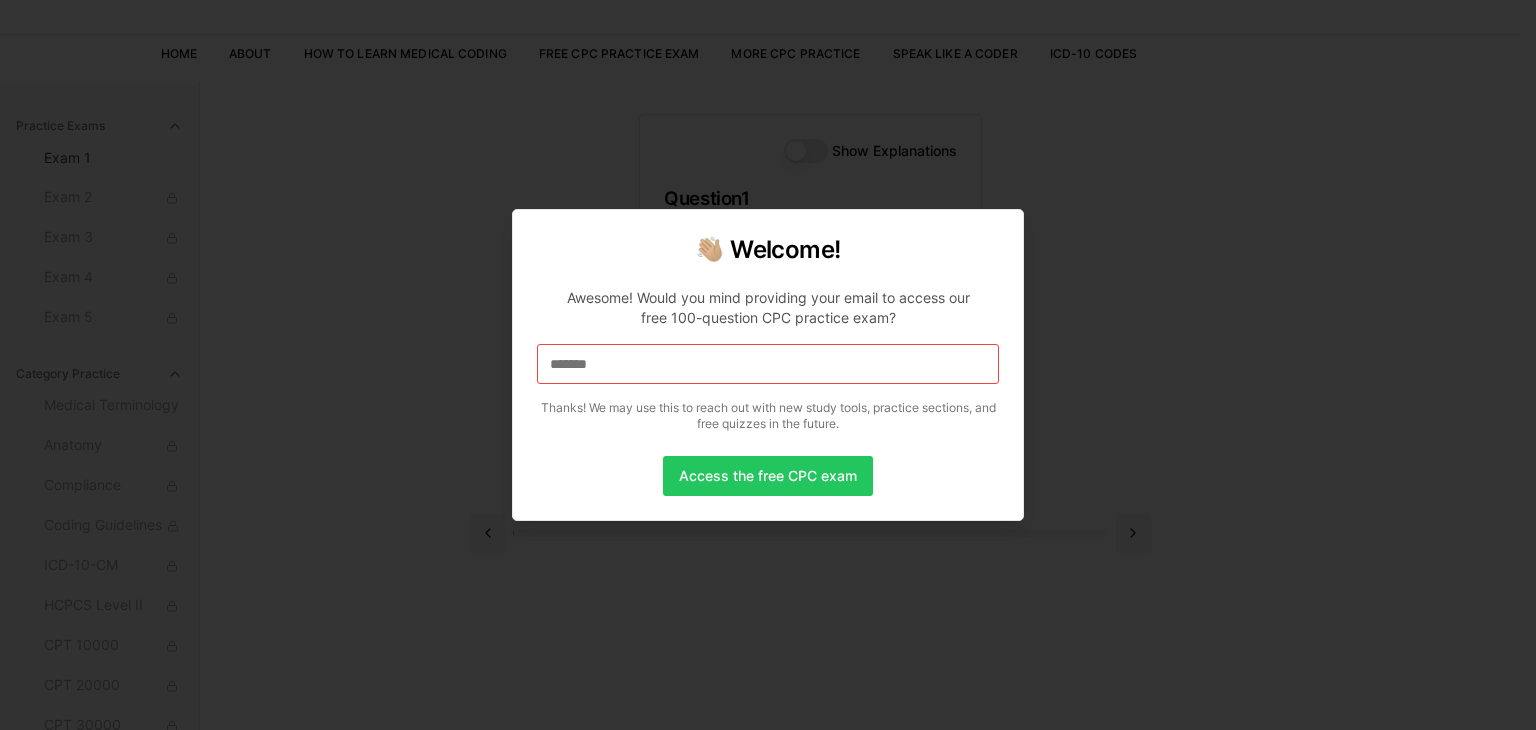 click on "[REDACTED]" at bounding box center [768, 364] 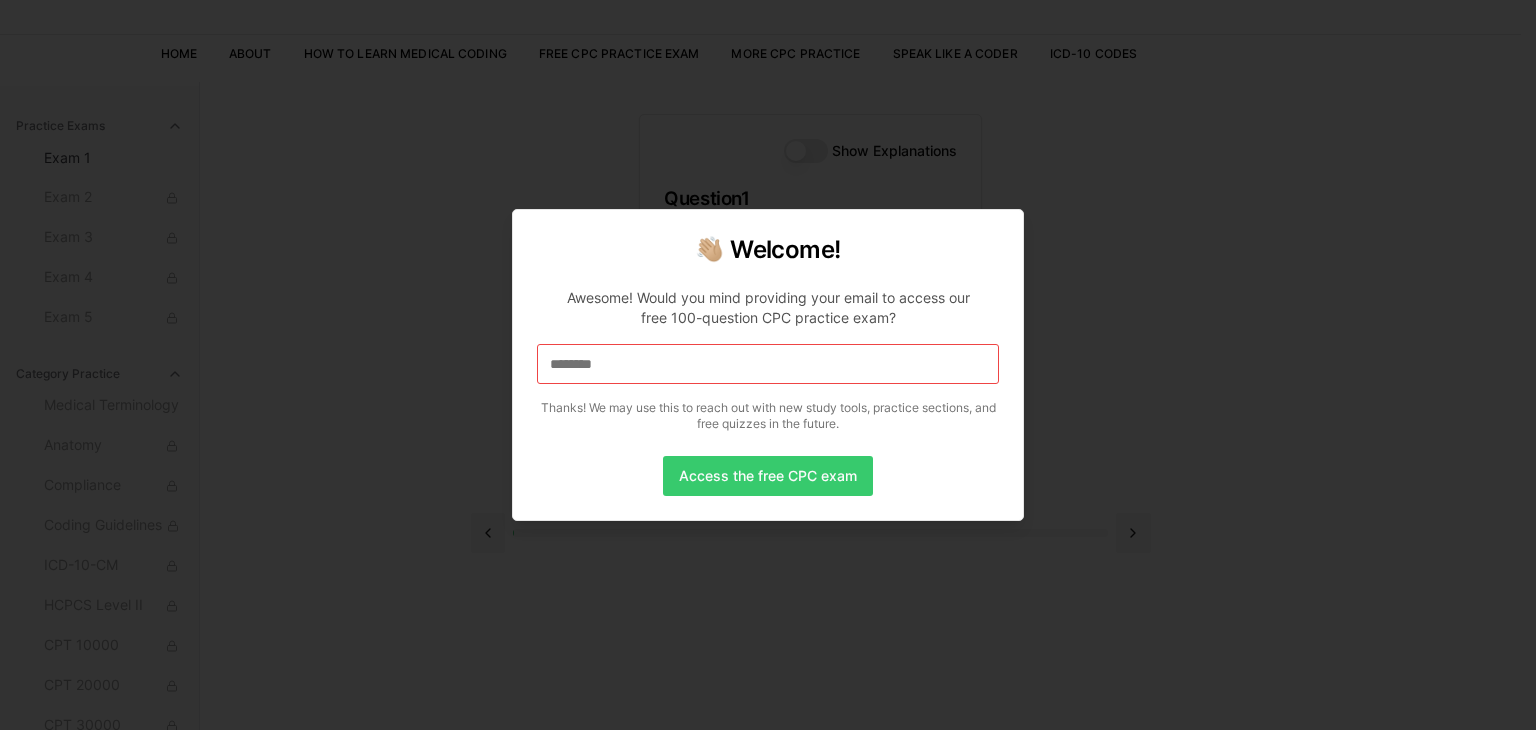 click on "Access the free CPC exam" at bounding box center (768, 476) 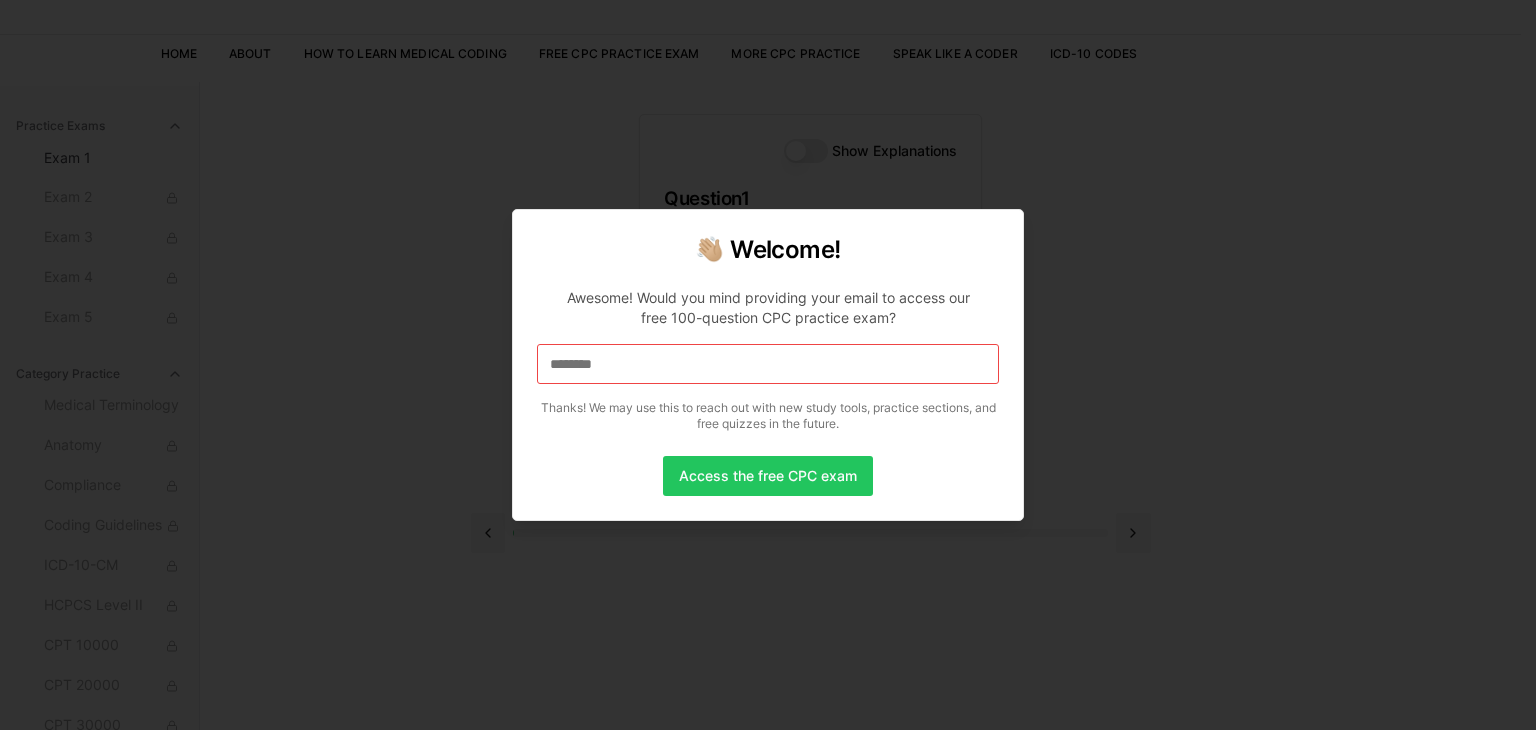 click on "[REDACTED]" at bounding box center (768, 364) 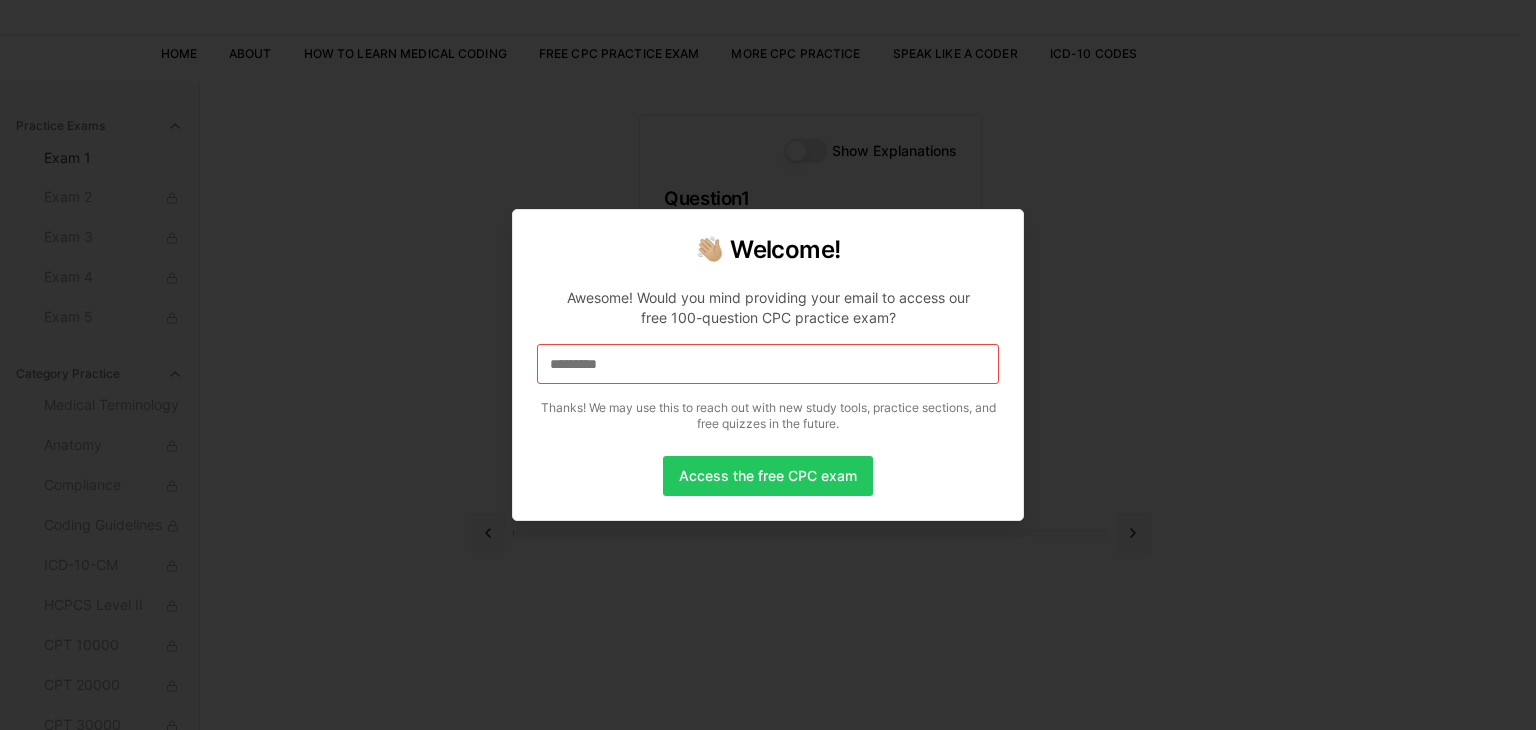 click on "*********" at bounding box center [768, 364] 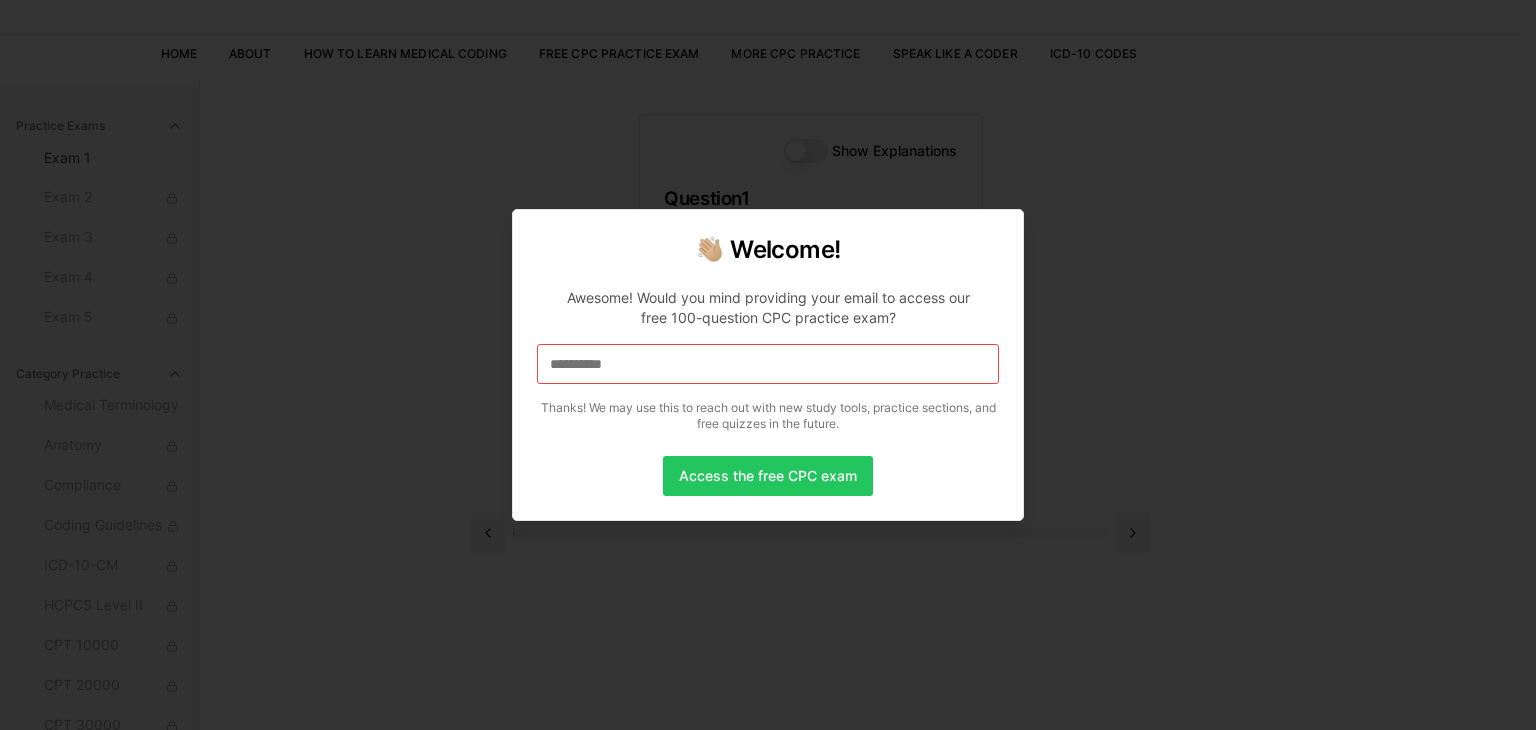 click on "[EMAIL]" at bounding box center (768, 364) 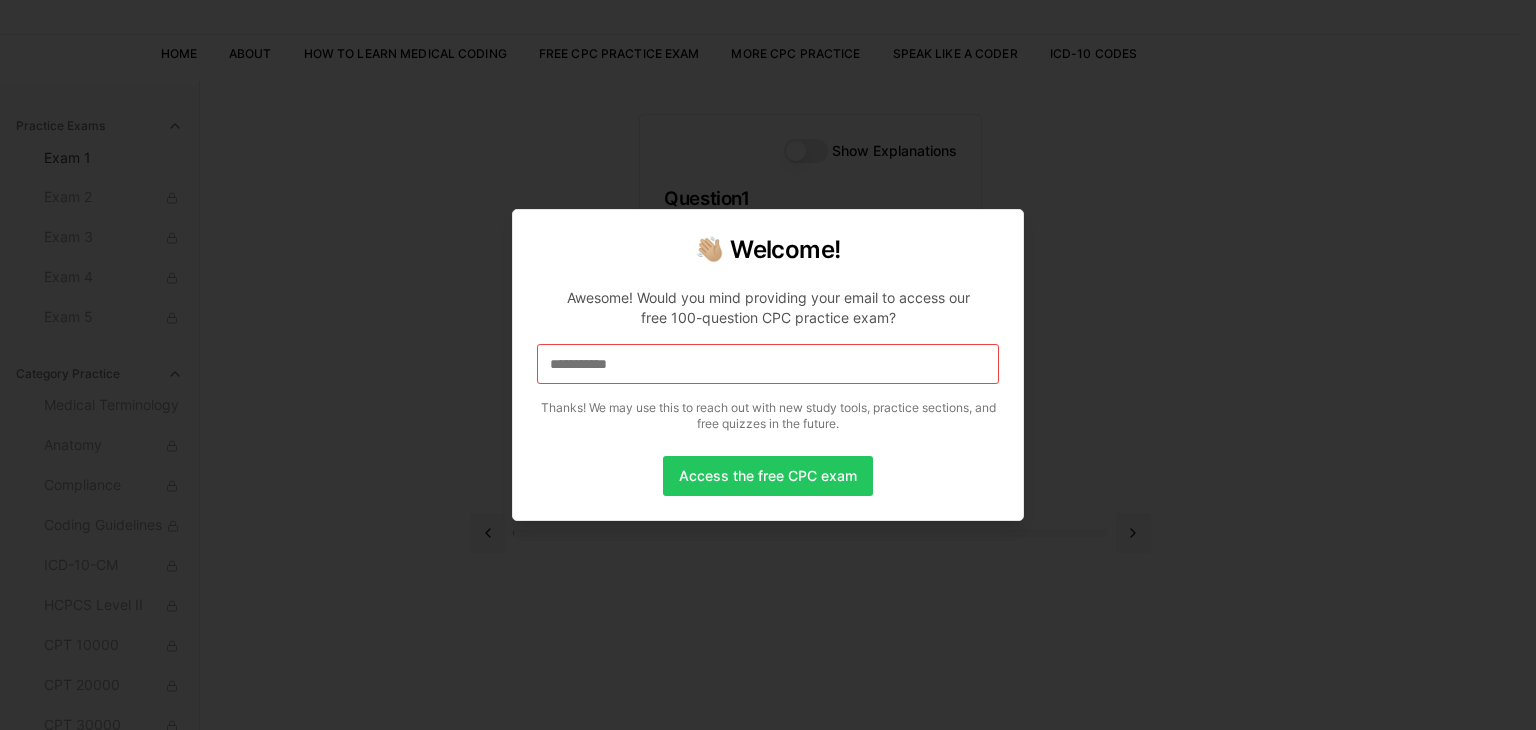 click on "**********" at bounding box center [768, 364] 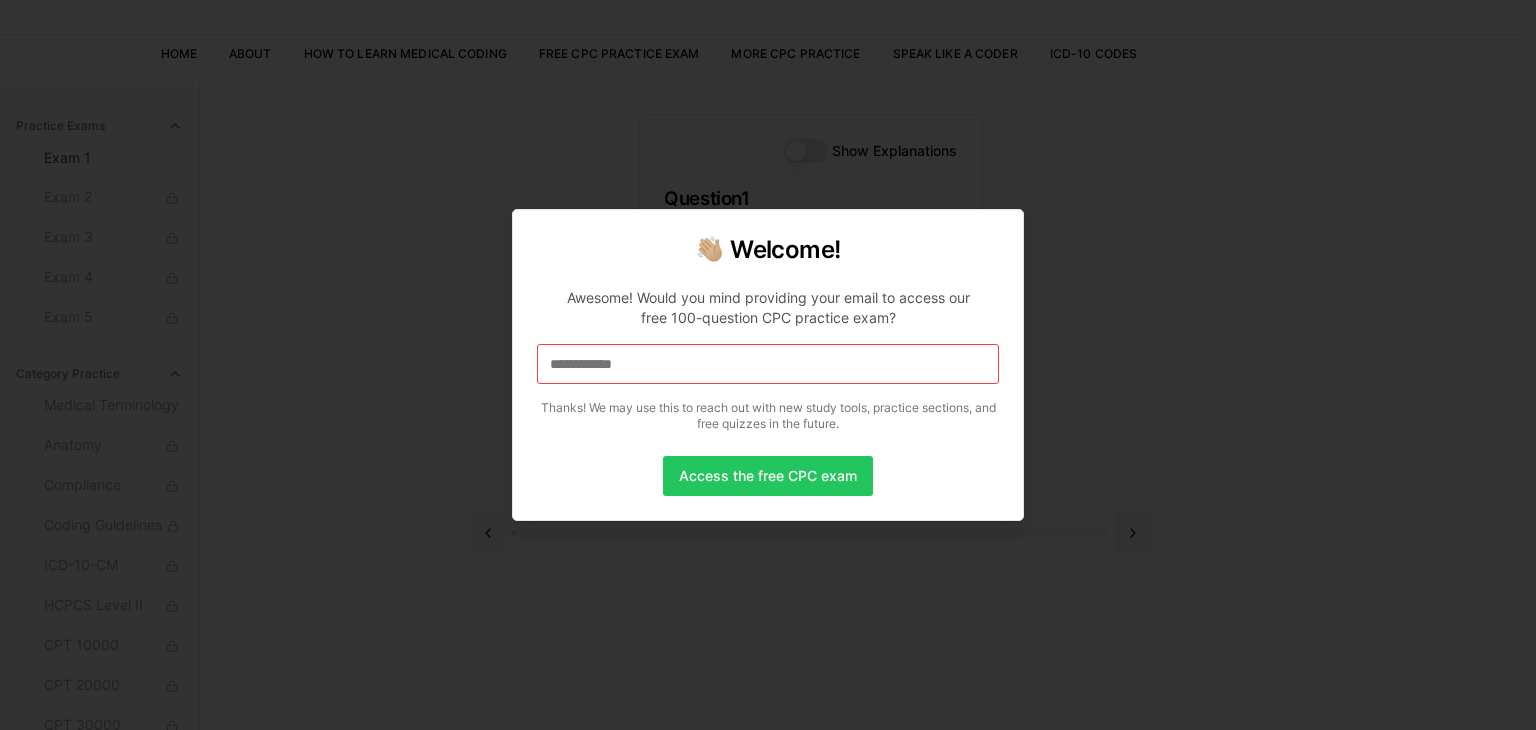 click on "[REDACTED]" at bounding box center (768, 364) 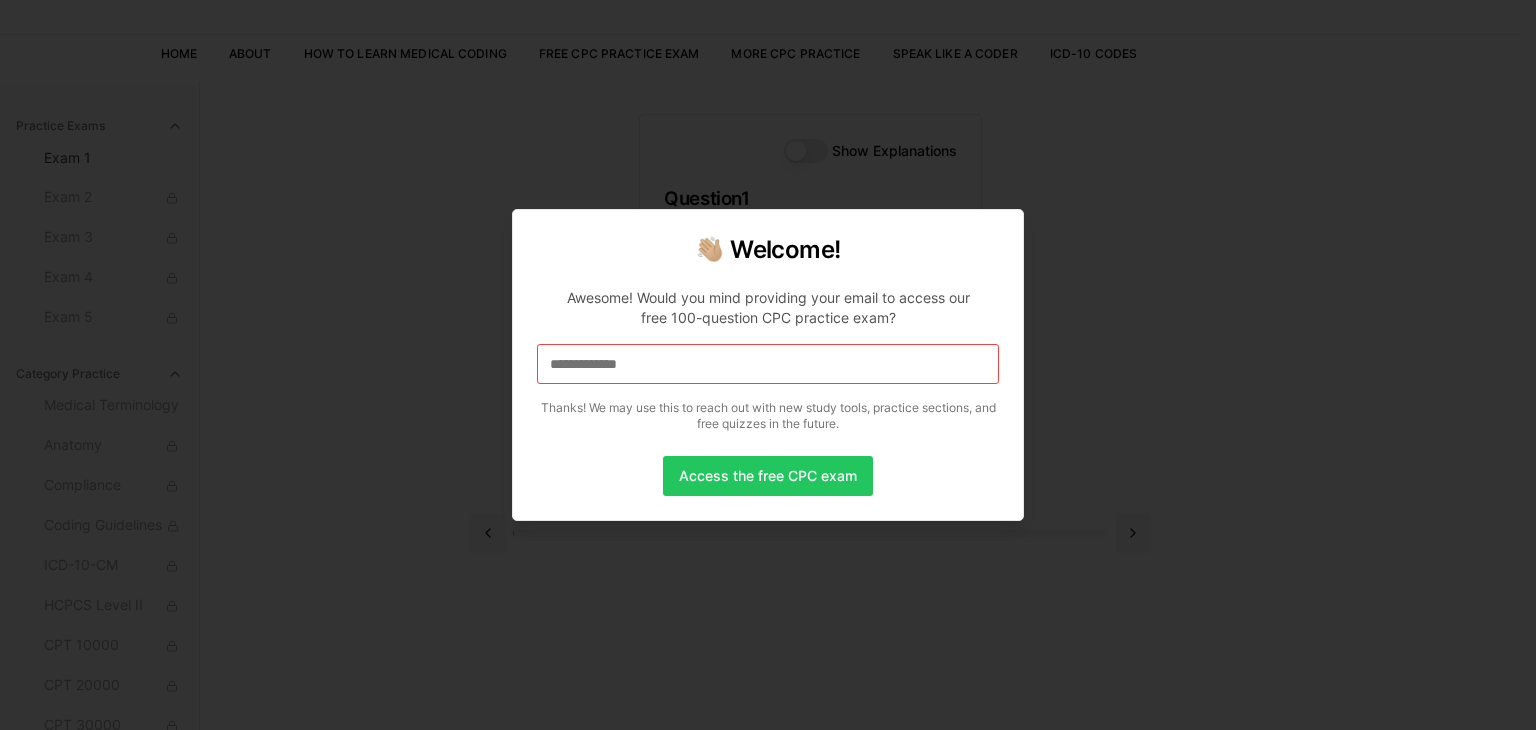 click on "[EMAIL]" at bounding box center [768, 364] 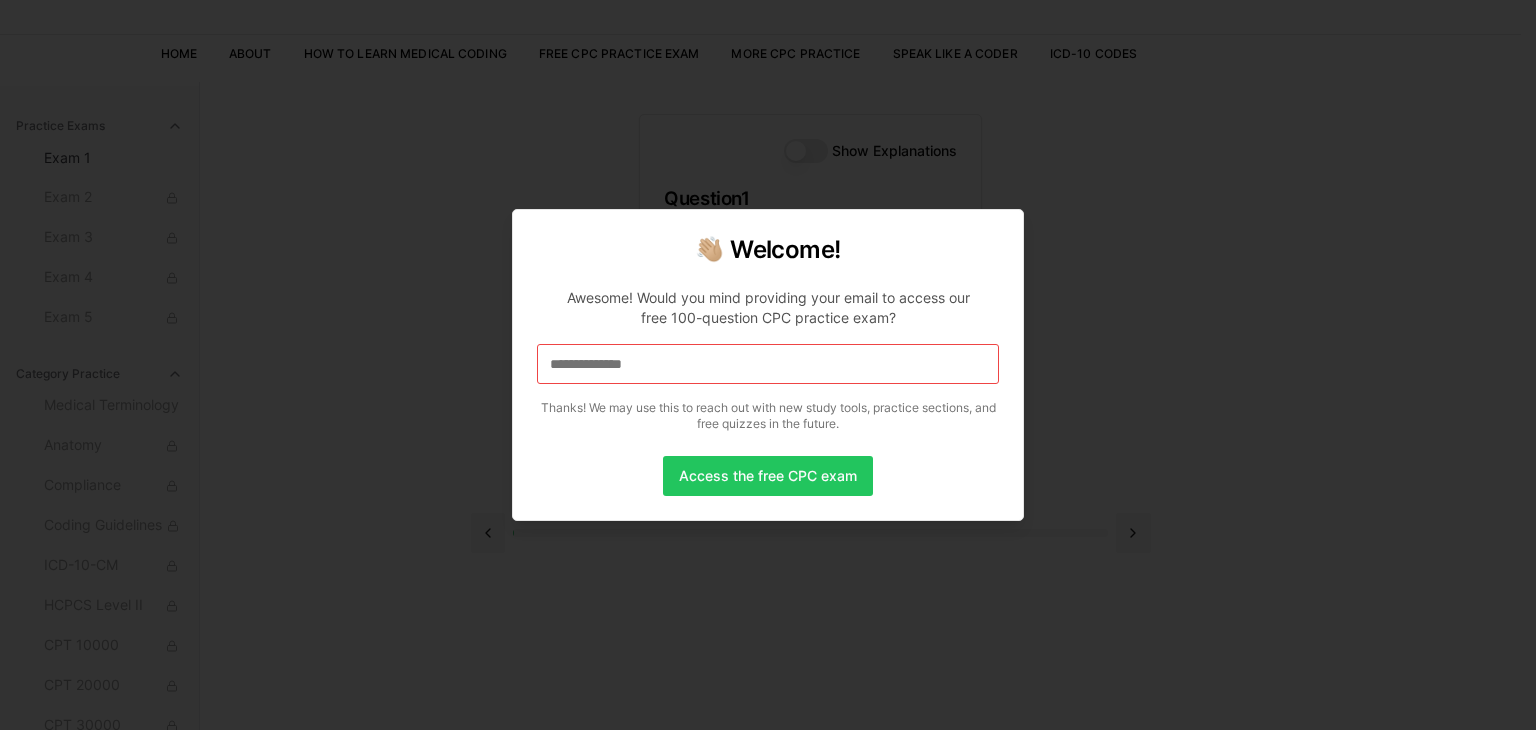 click on "**********" at bounding box center [768, 364] 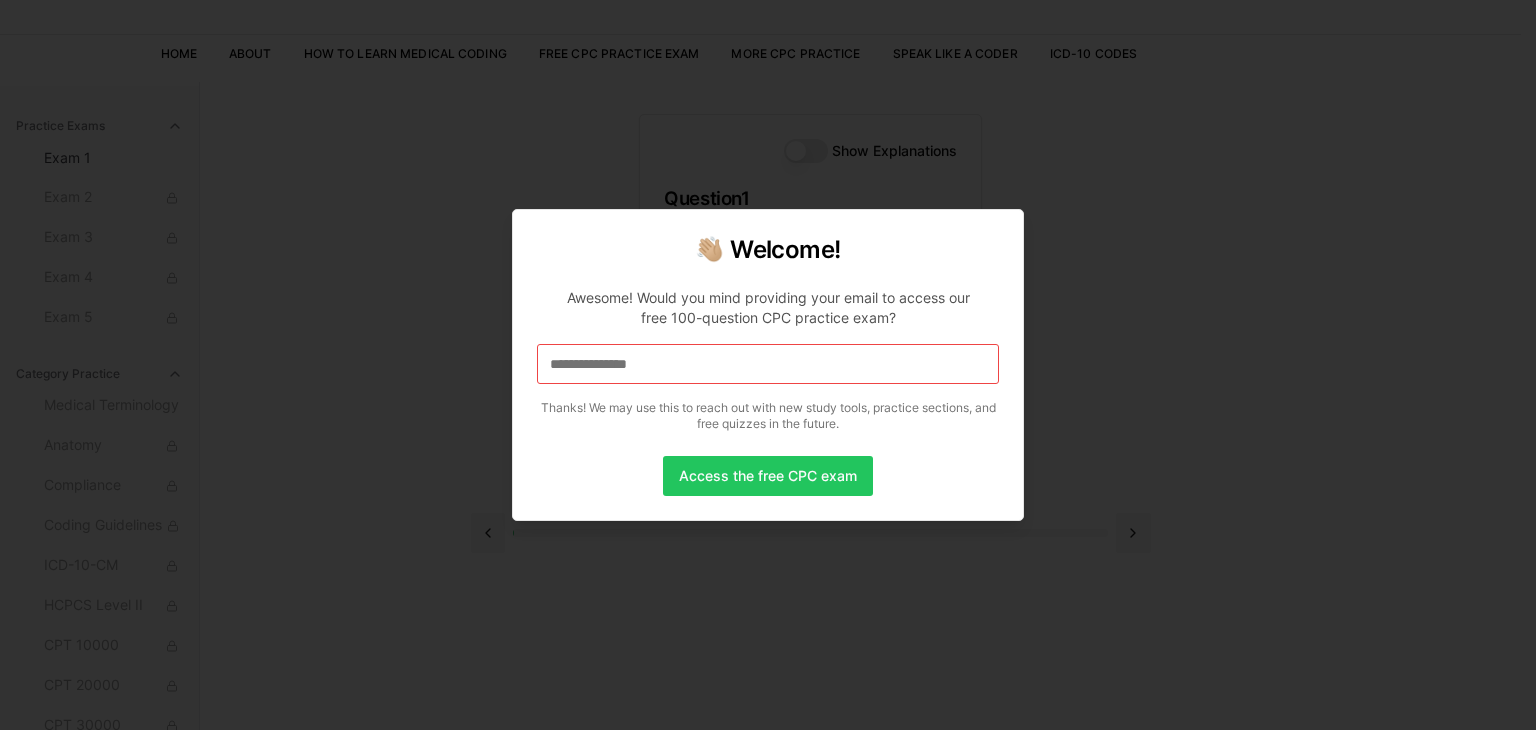 click on "**********" at bounding box center (768, 364) 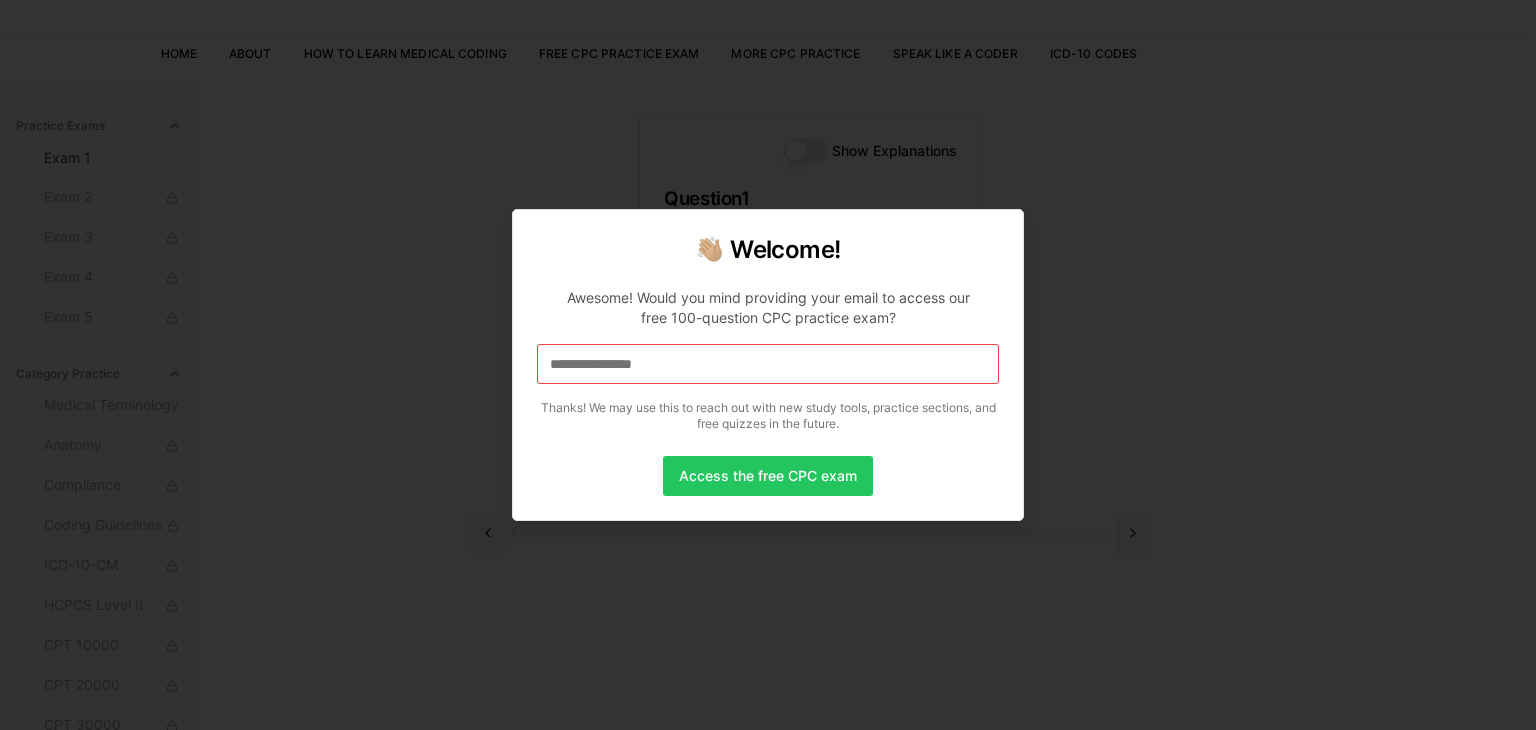 click on "**********" at bounding box center [768, 364] 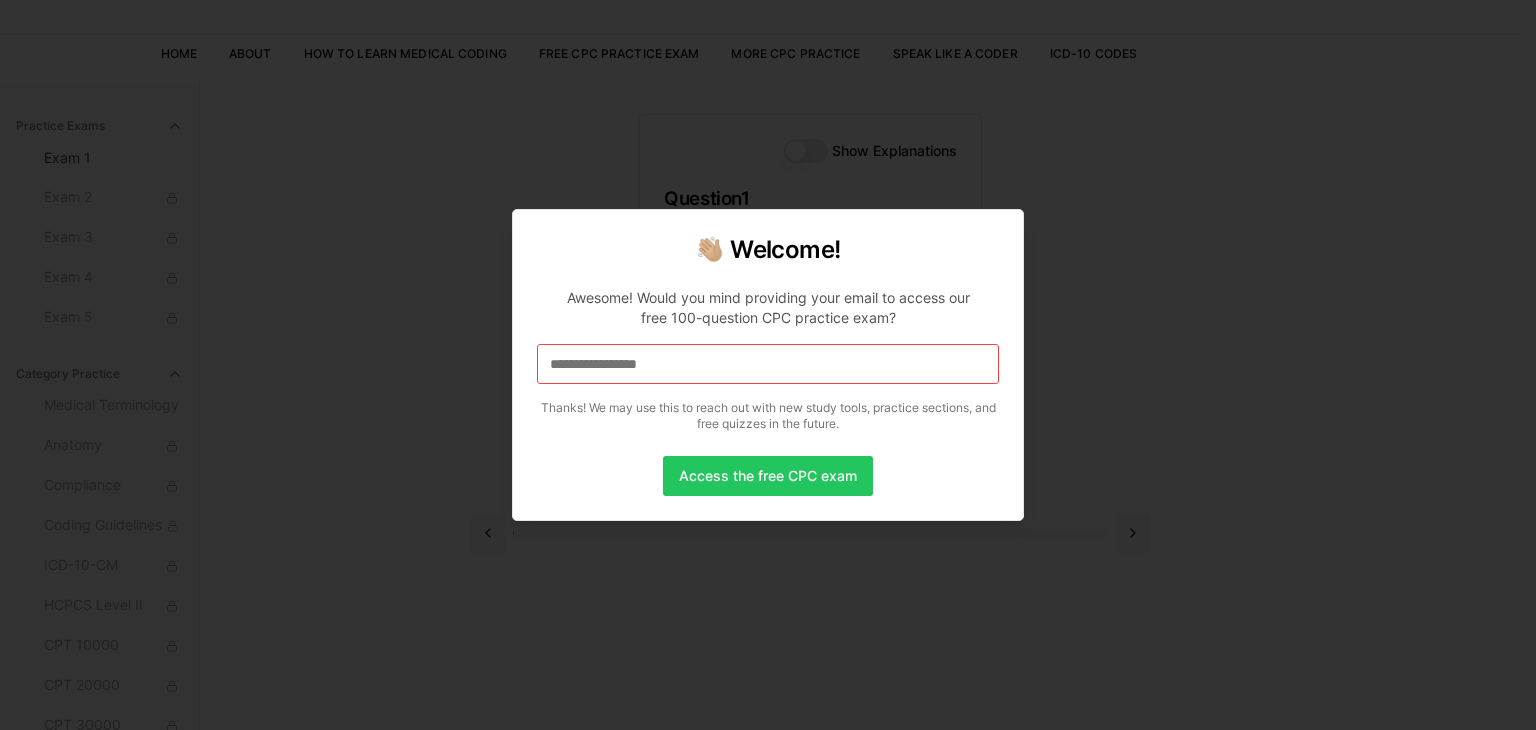 click on "[EMAIL]" at bounding box center [768, 364] 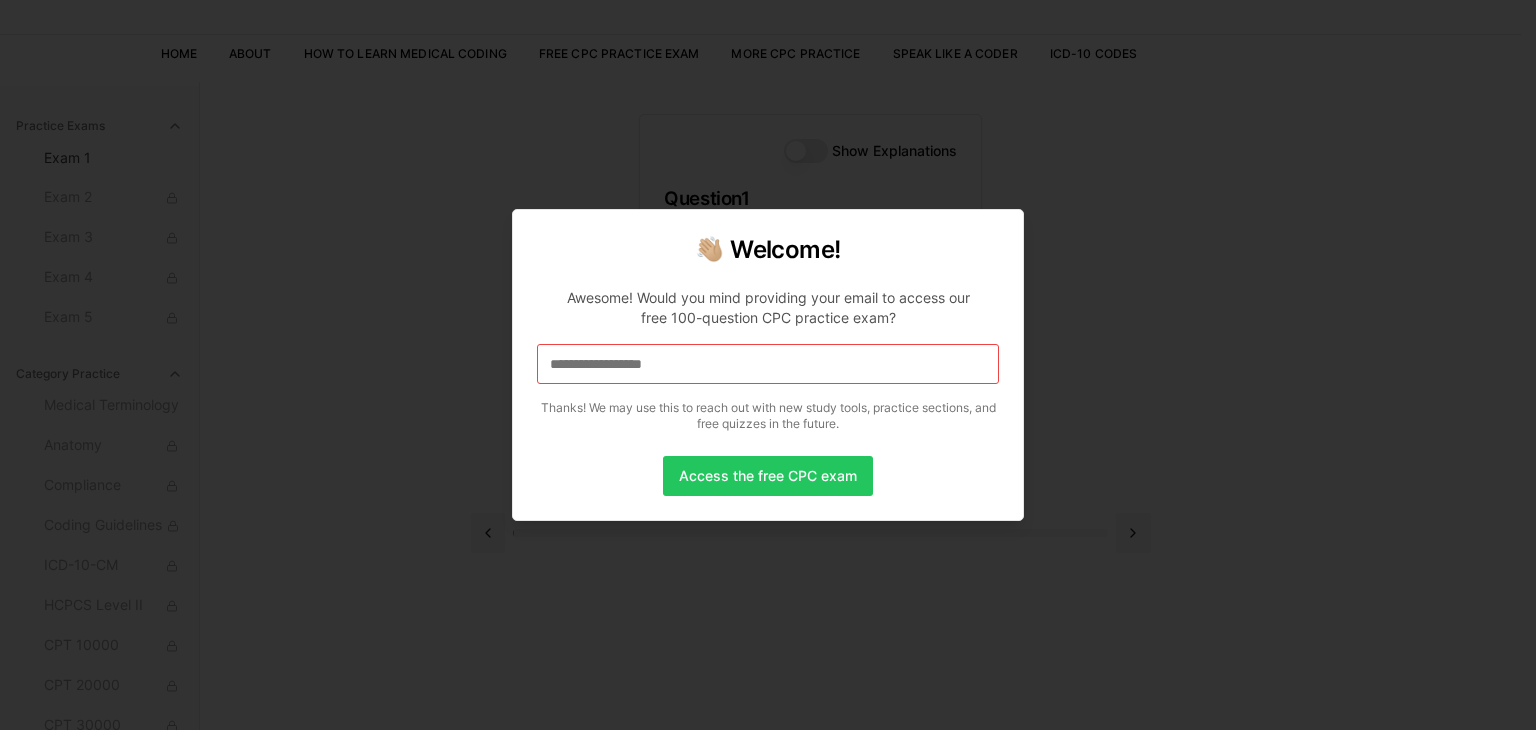 click on "[EMAIL]" at bounding box center (768, 364) 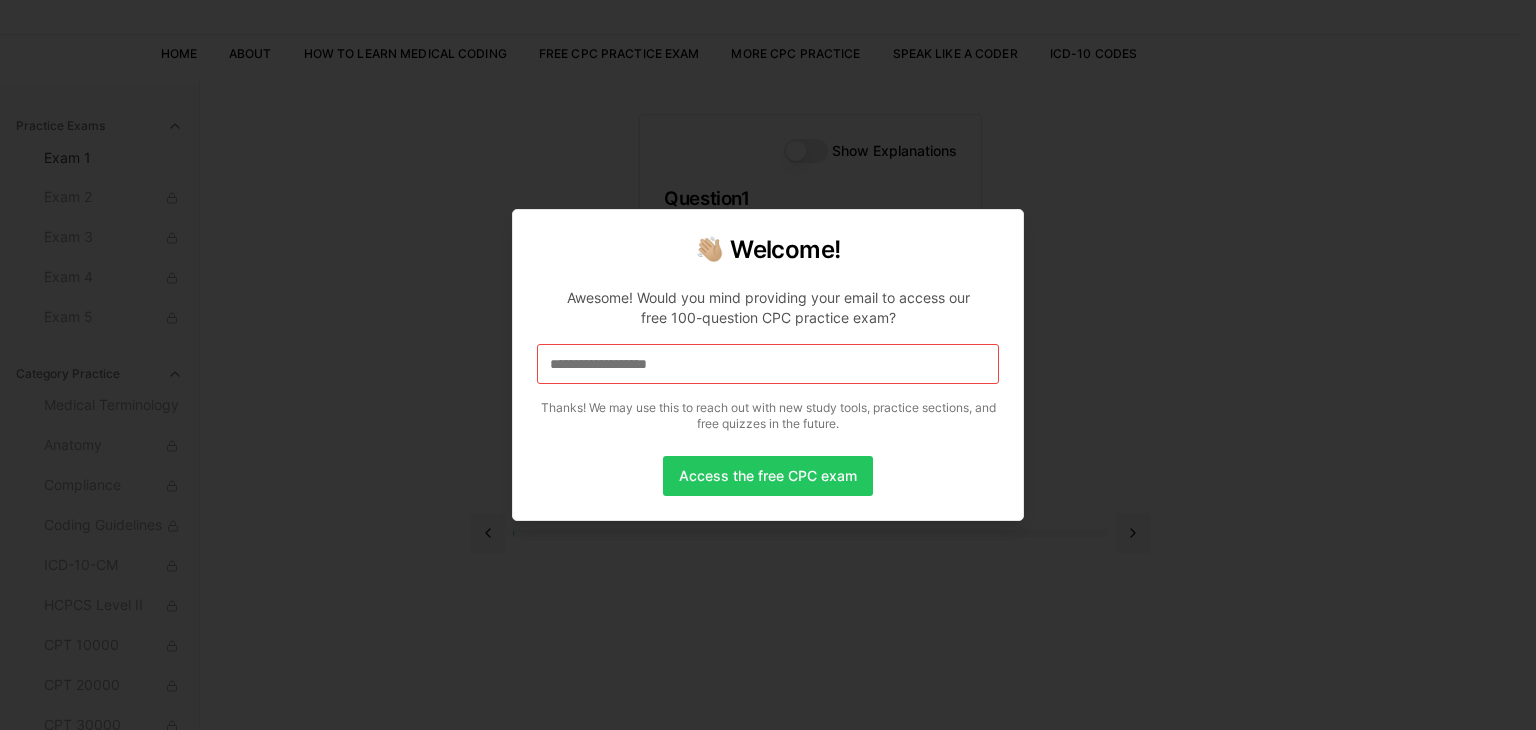 click on "[REDACTED]" at bounding box center (768, 364) 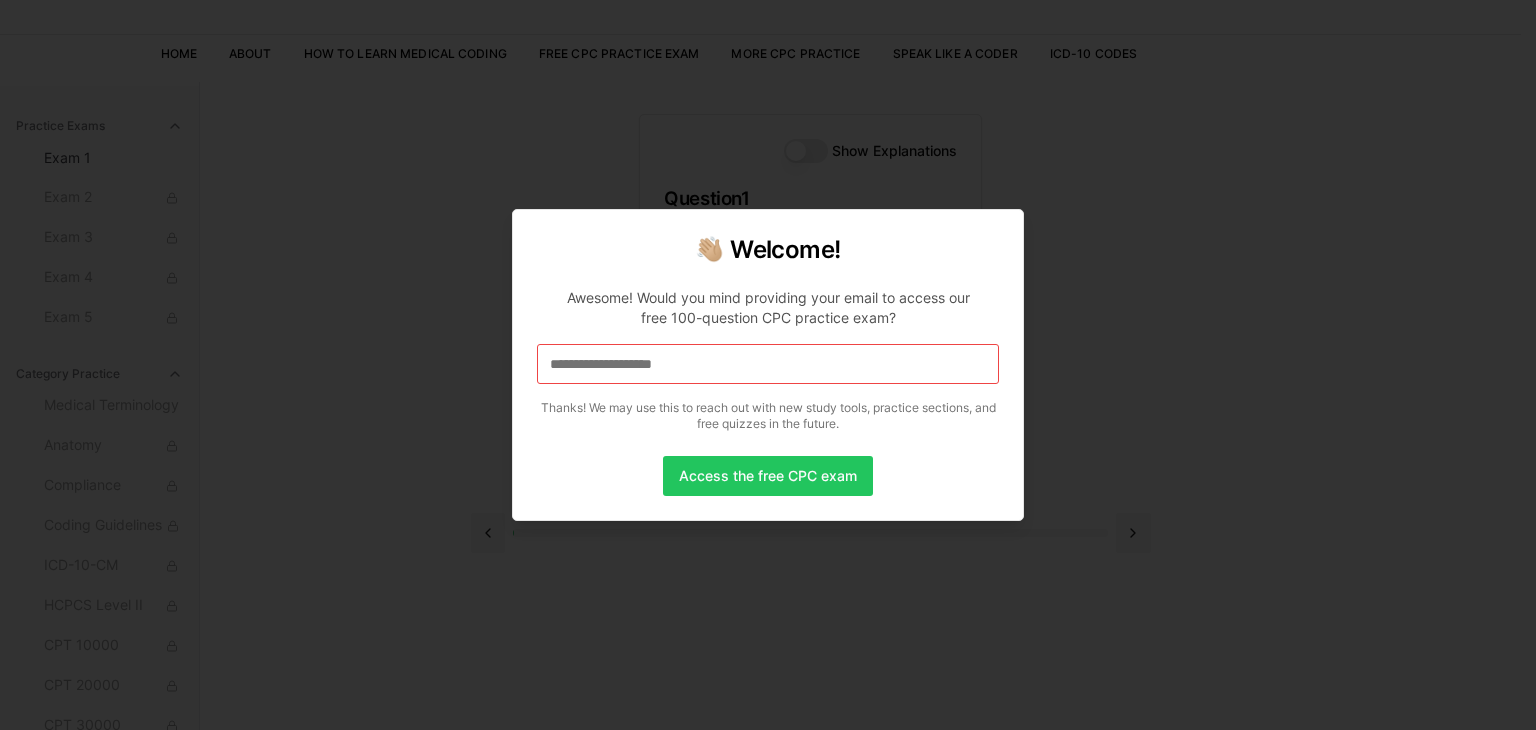 click on "[EMAIL]" at bounding box center (768, 364) 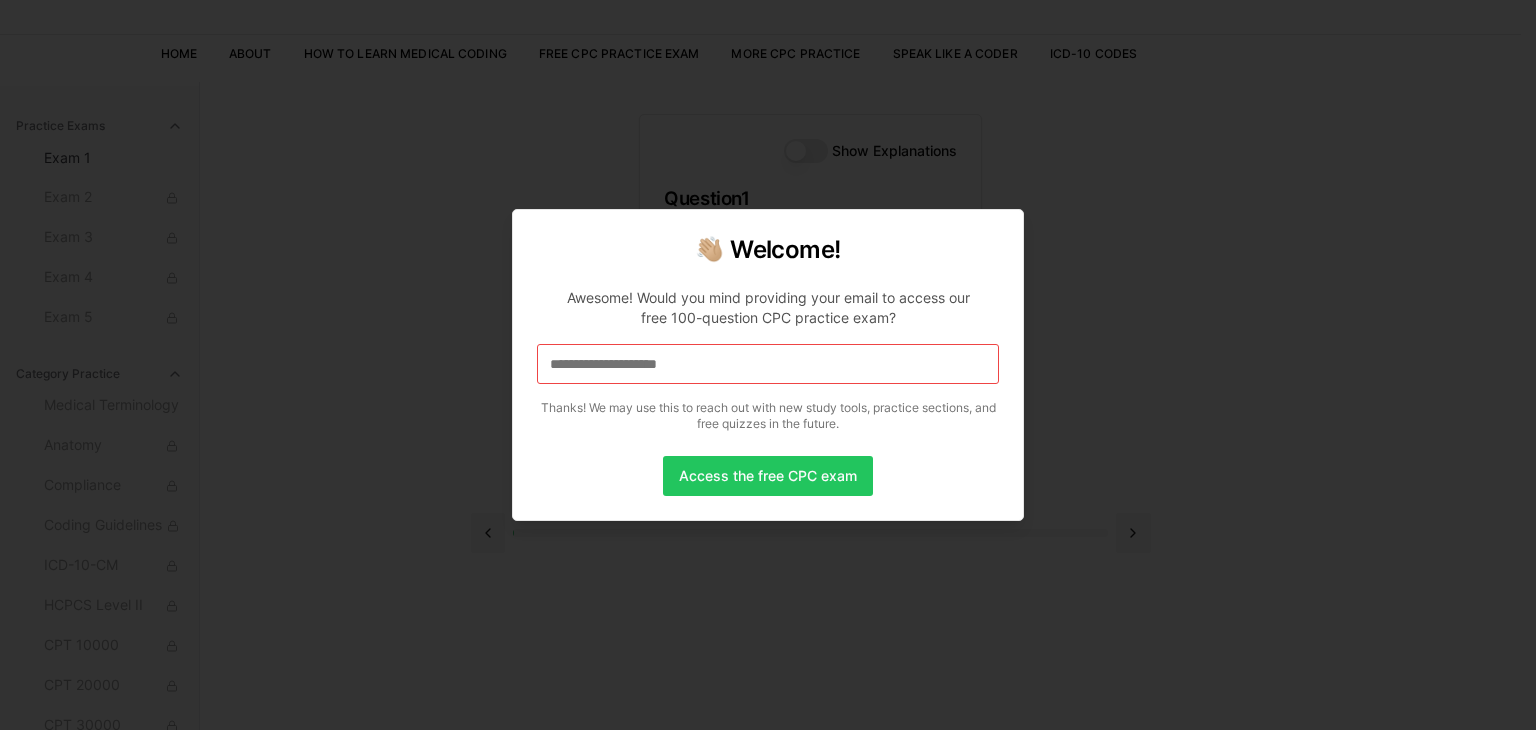 click on "[EMAIL]" at bounding box center (768, 364) 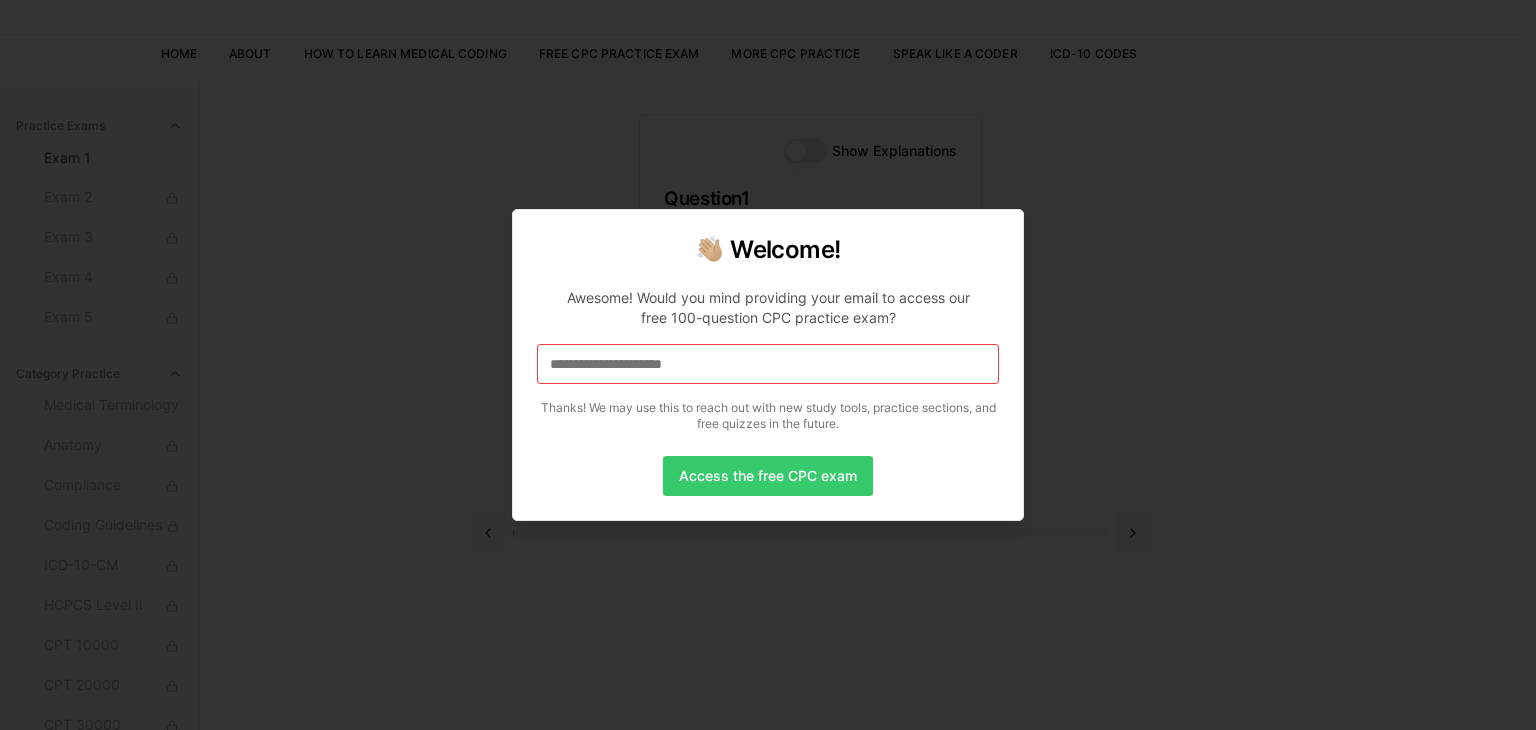click on "Access the free CPC exam" at bounding box center [768, 476] 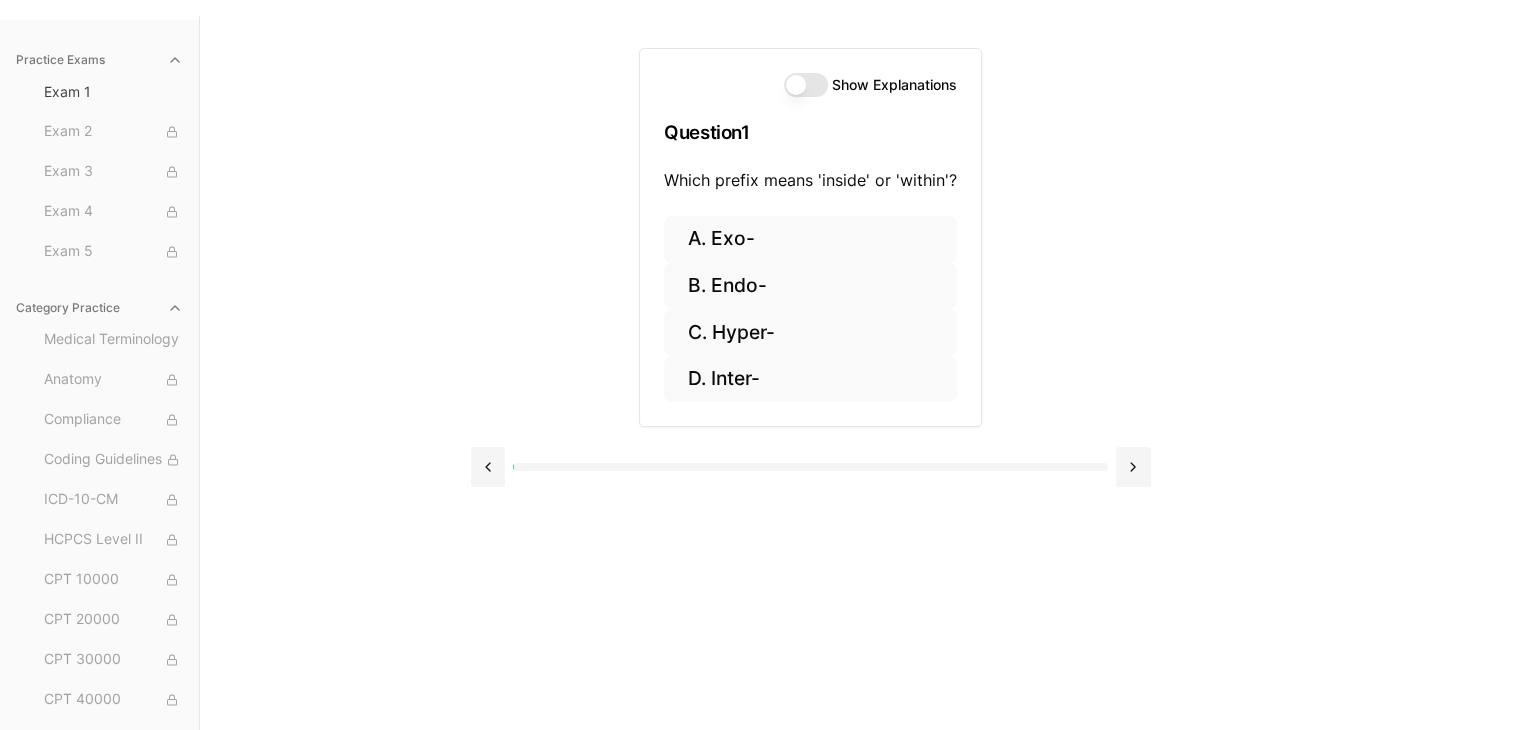 scroll, scrollTop: 184, scrollLeft: 0, axis: vertical 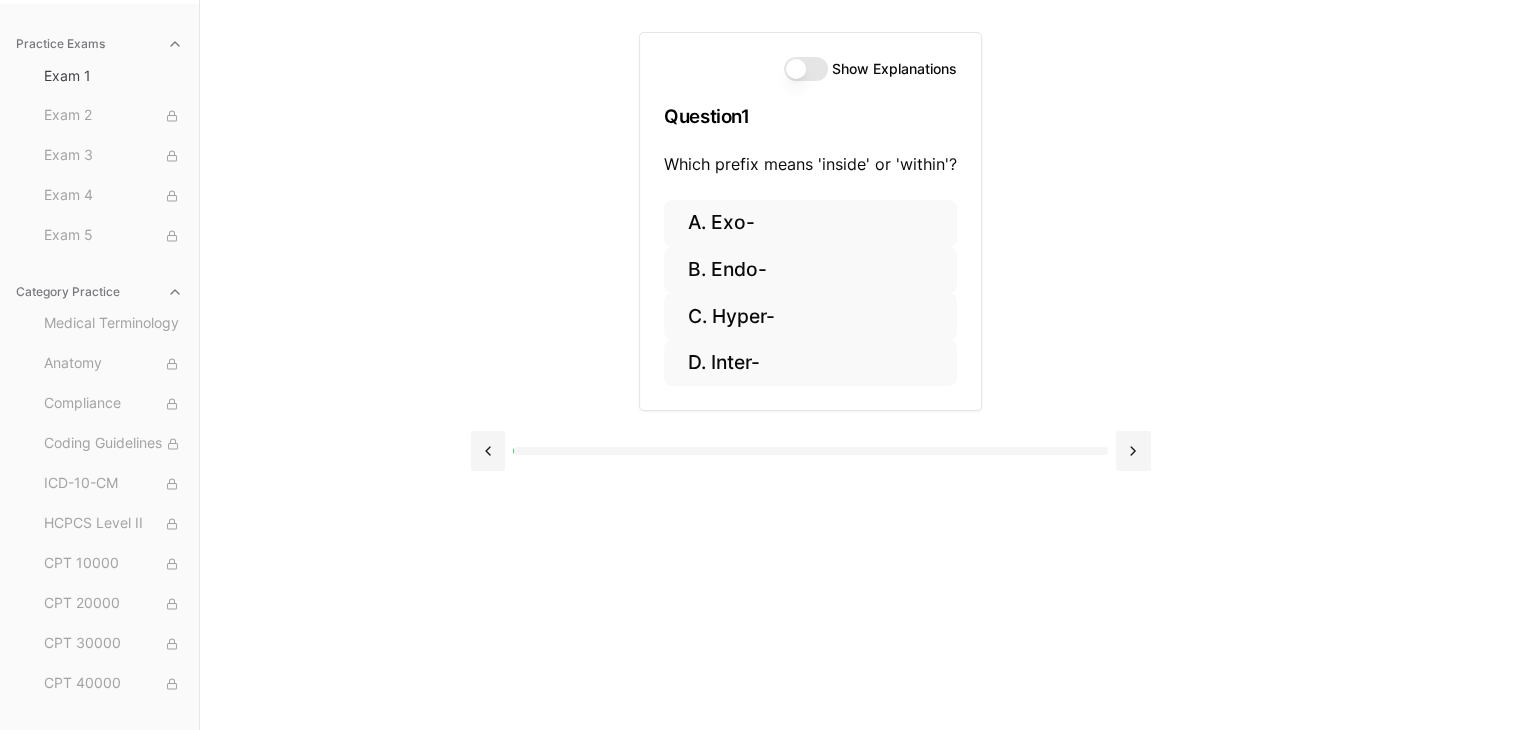 click on "Show Explanations" at bounding box center [806, 69] 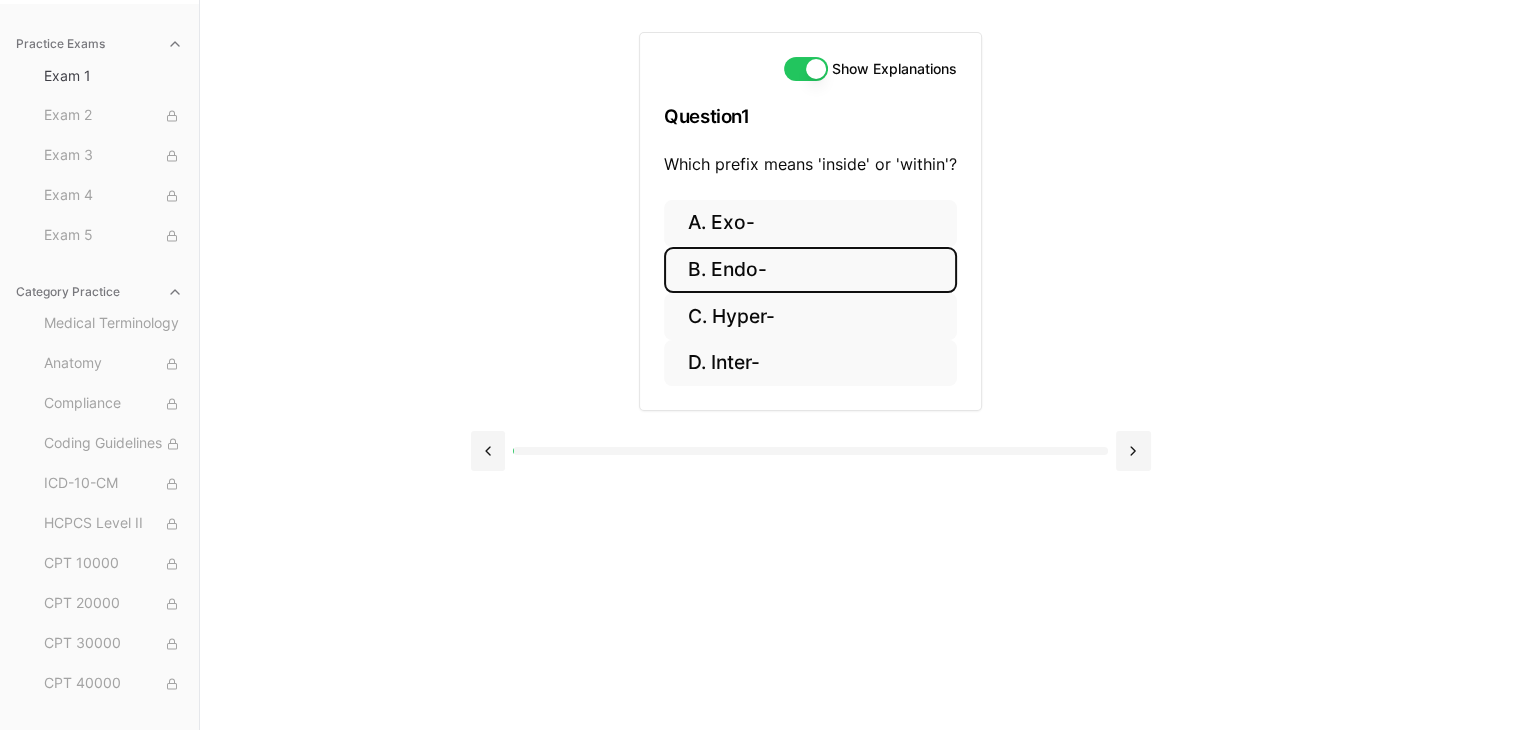 click on "B. Endo-" at bounding box center [810, 270] 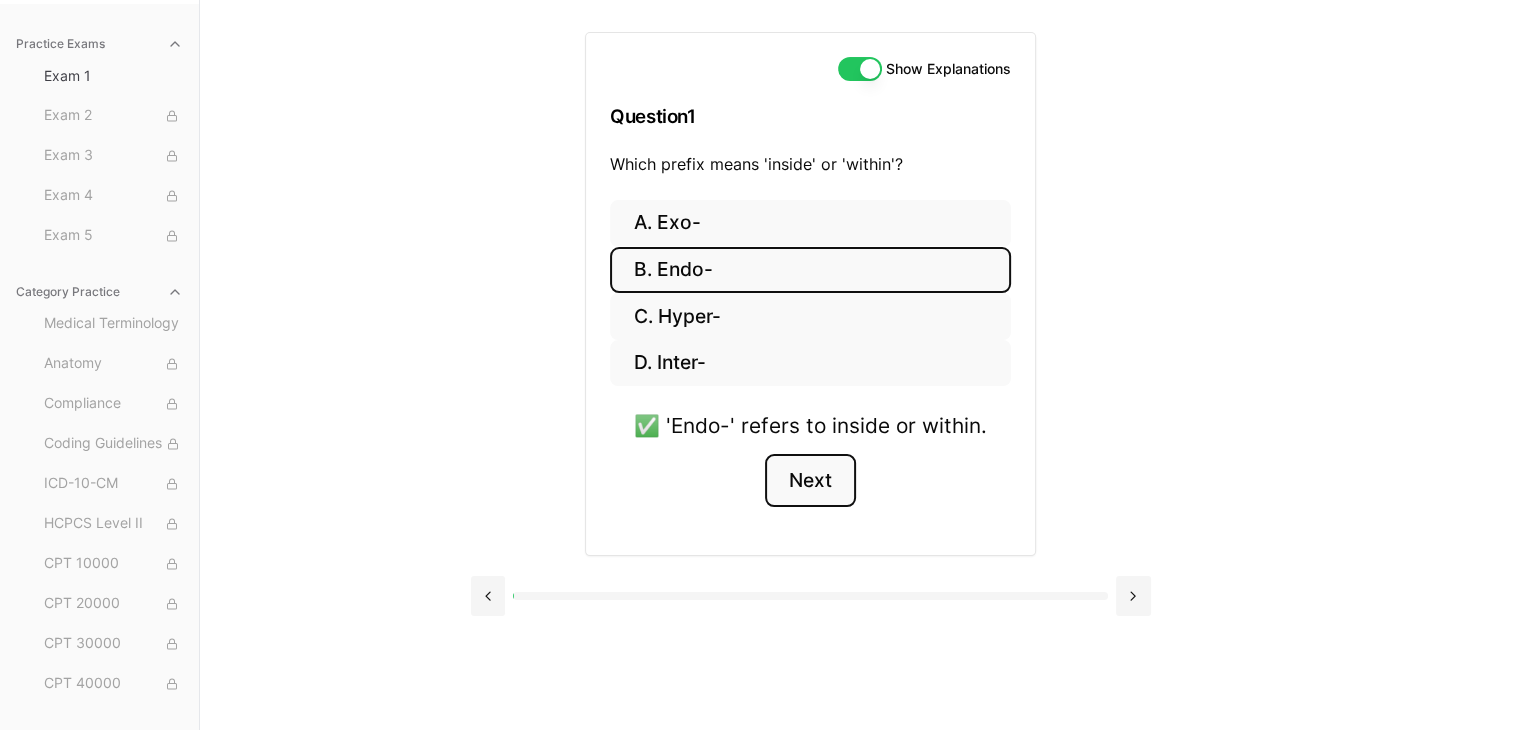 click on "Next" at bounding box center (810, 481) 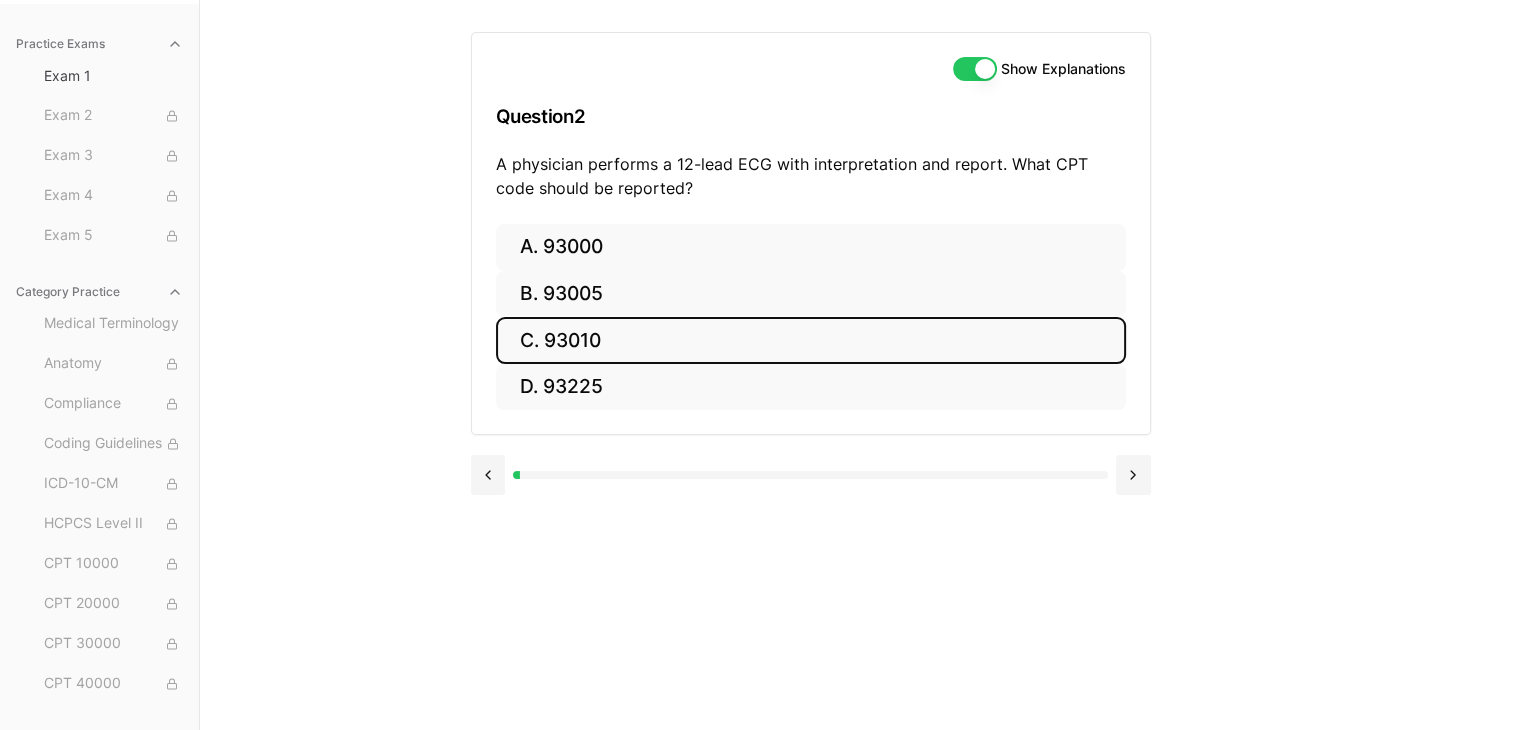 click on "C. 93010" at bounding box center [811, 340] 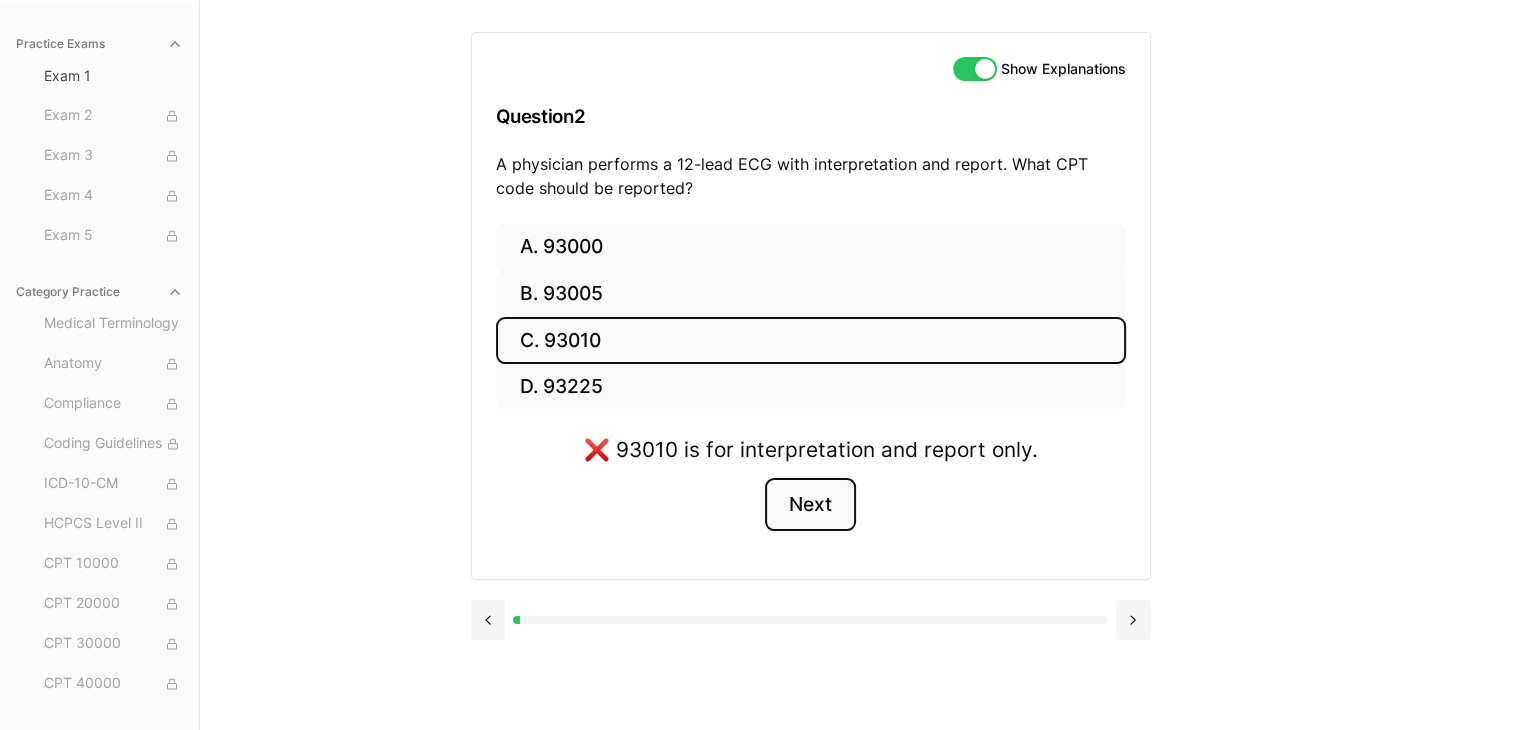 click on "Next" at bounding box center [810, 505] 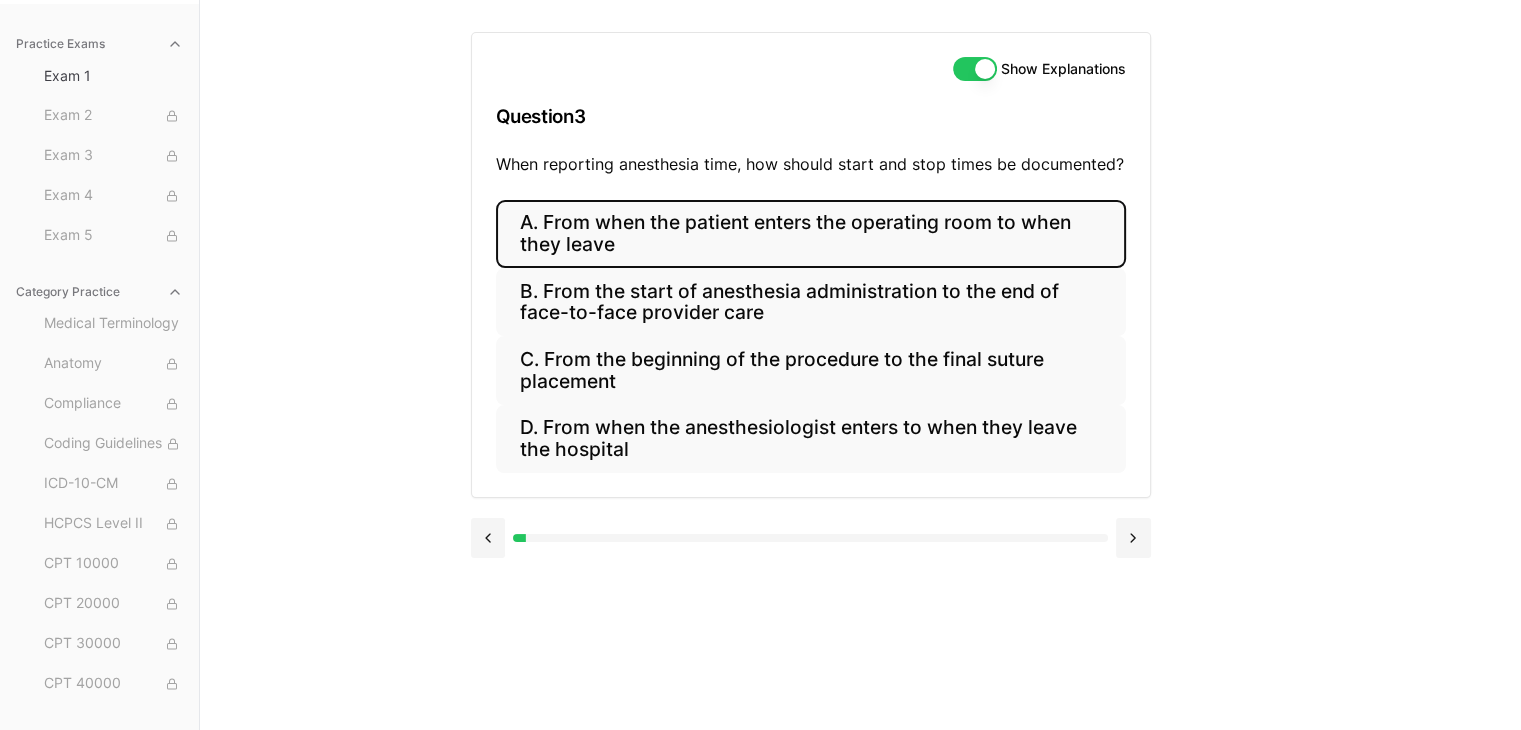 click on "A. From when the patient enters the operating room to when they leave" at bounding box center [811, 234] 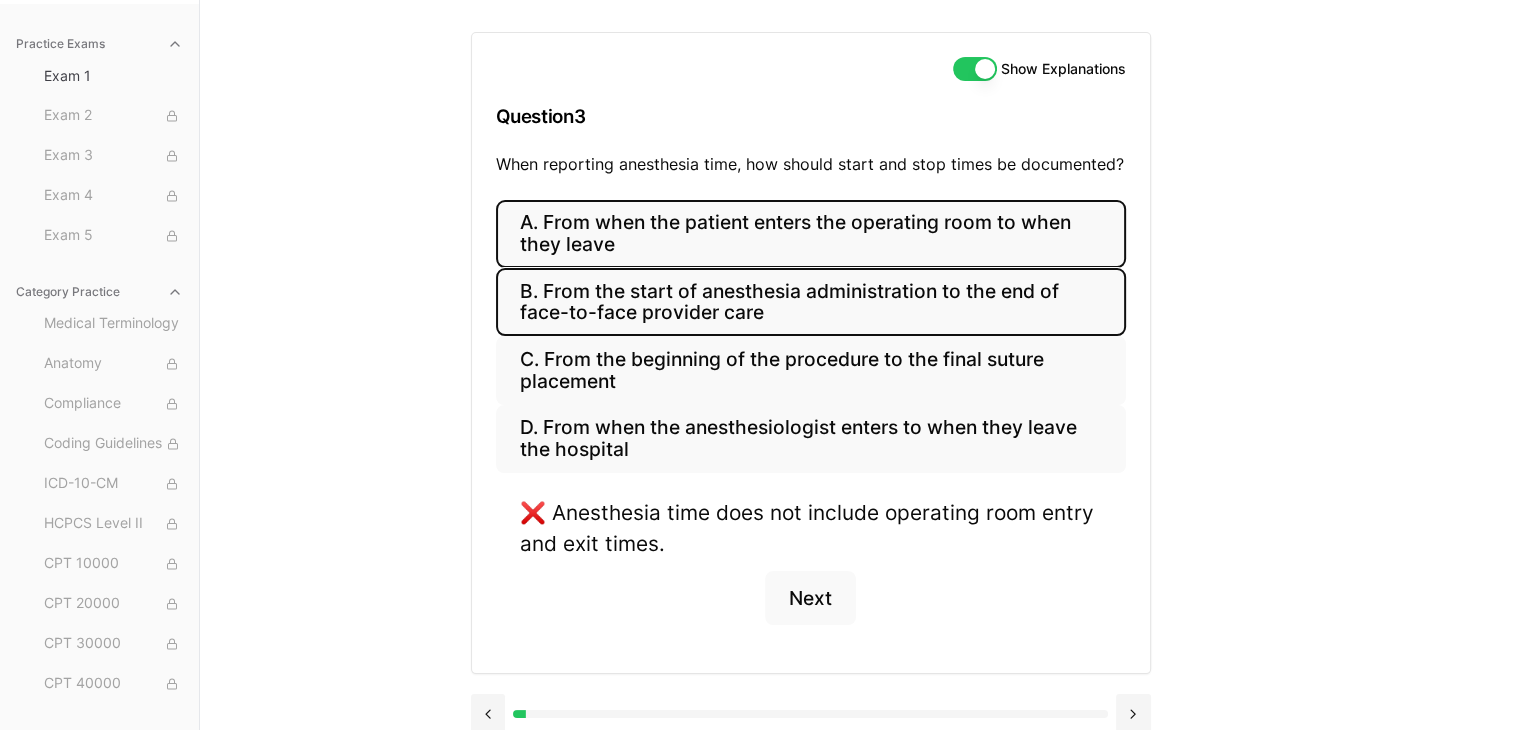 click on "B. From the start of anesthesia administration to the end of face-to-face provider care" at bounding box center (811, 302) 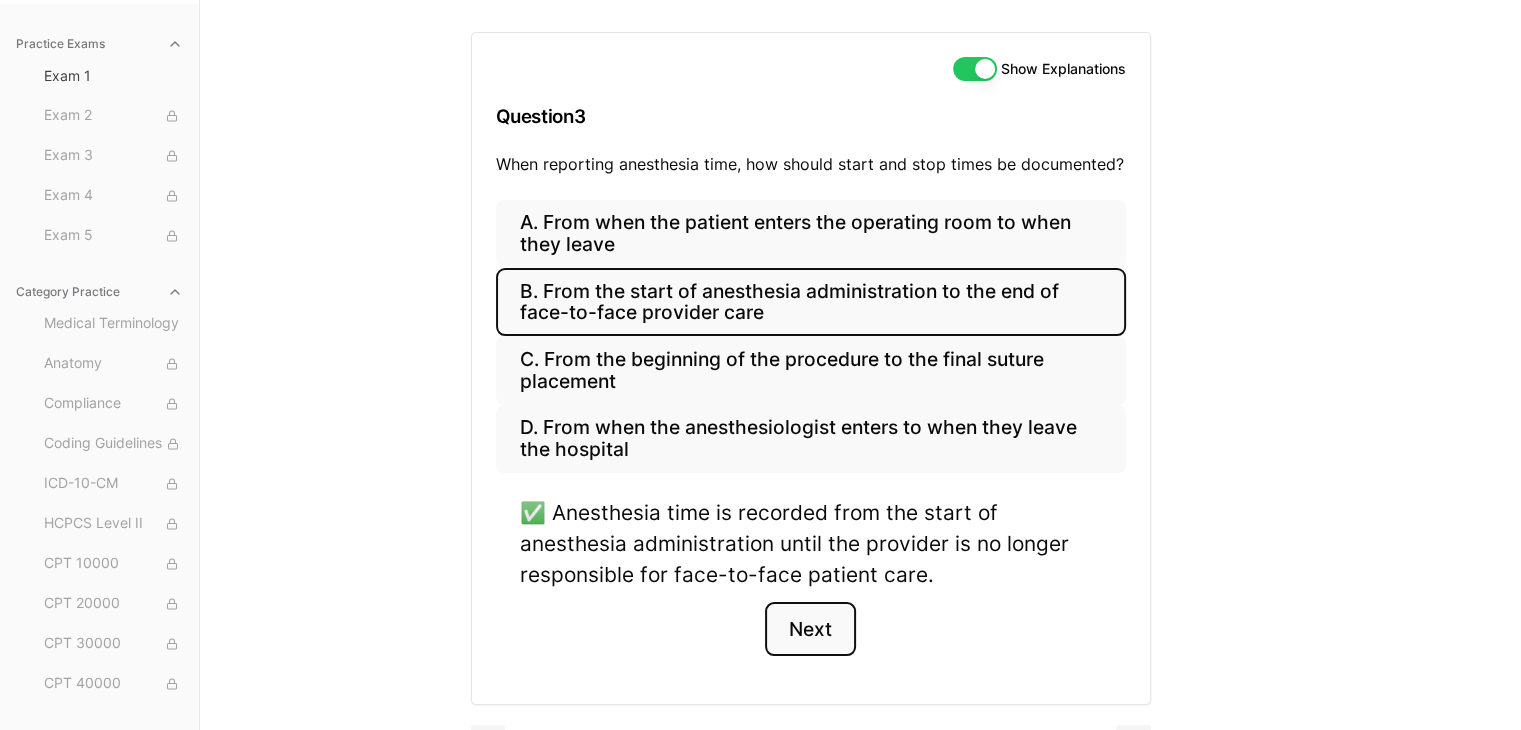 click on "Next" at bounding box center [810, 629] 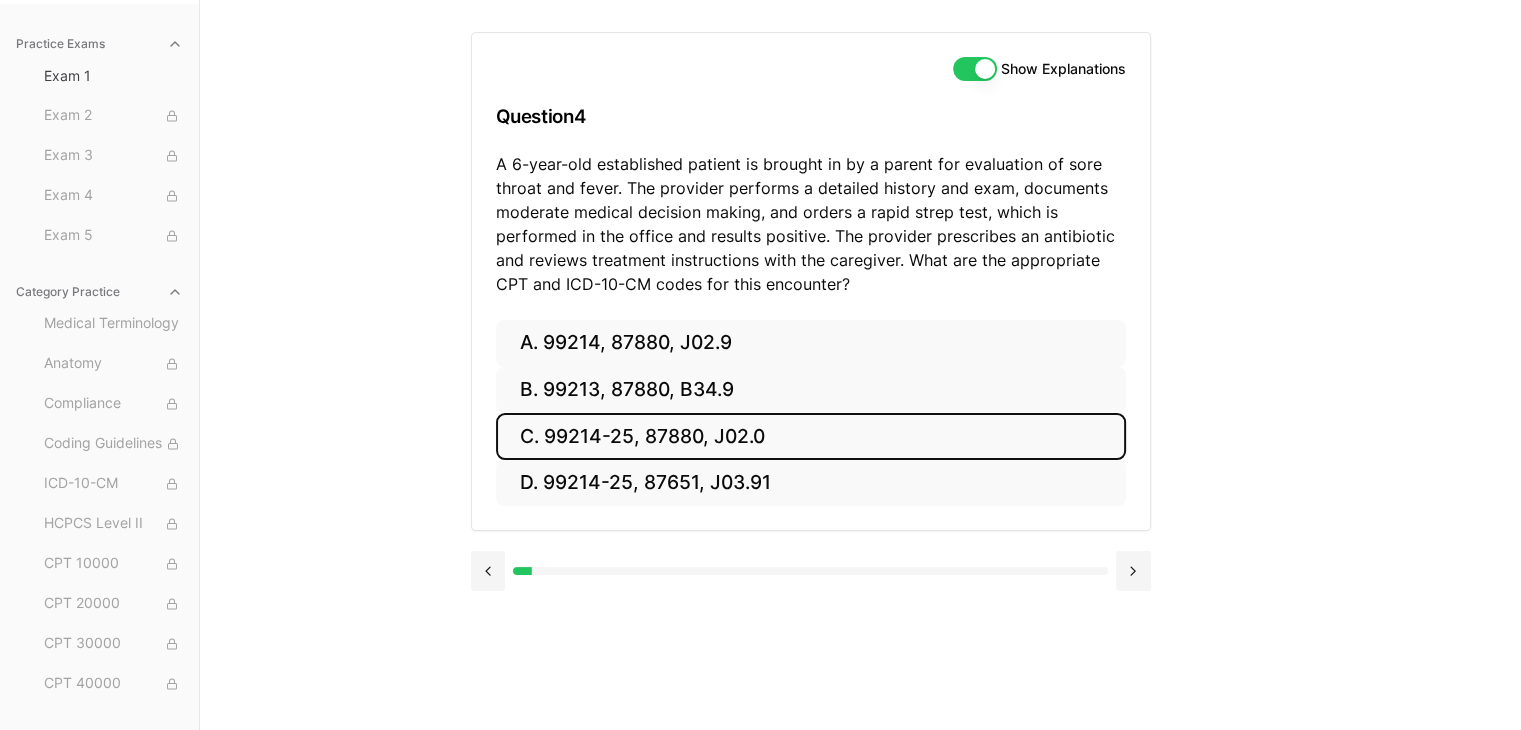click on "C. 99214-25, 87880, J02.0" at bounding box center [811, 436] 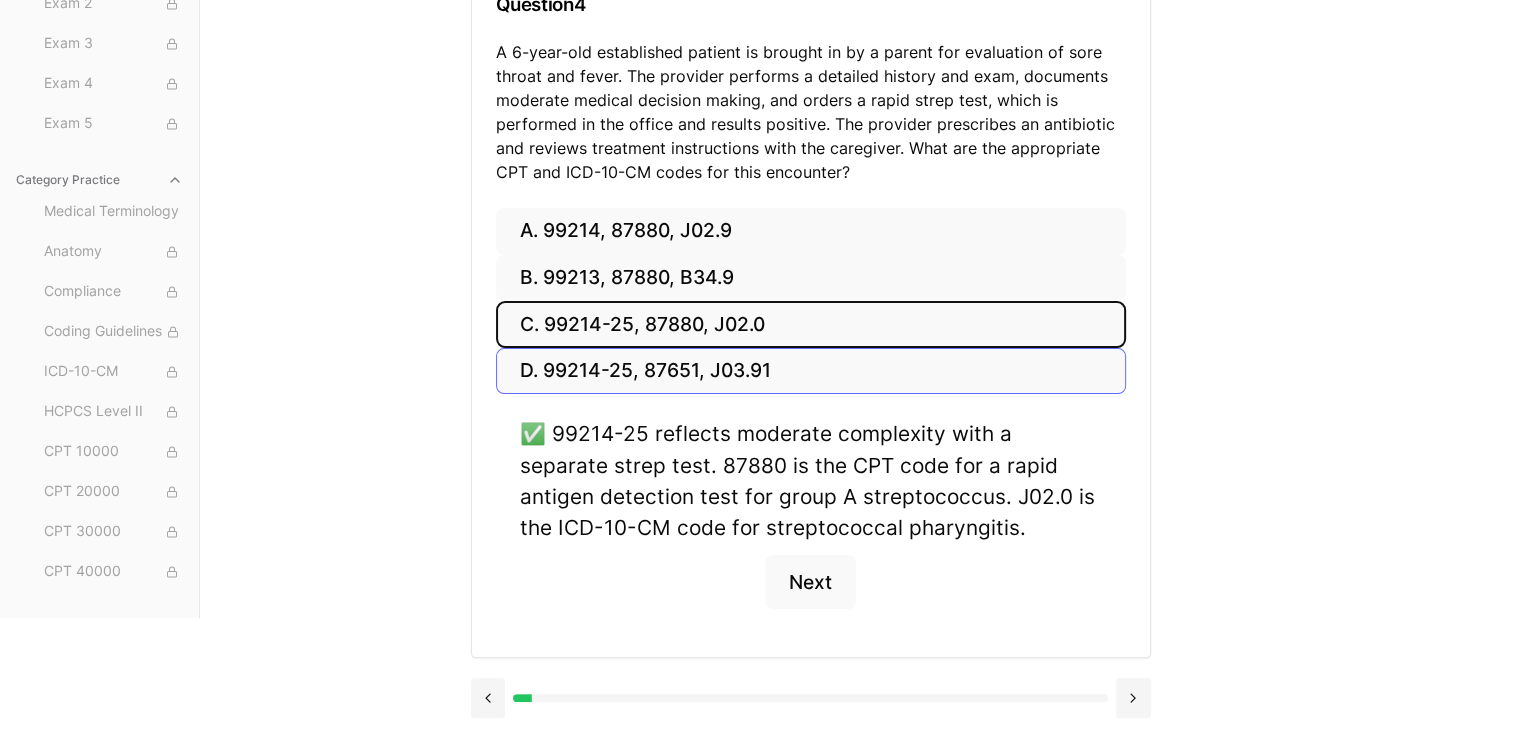 scroll, scrollTop: 298, scrollLeft: 0, axis: vertical 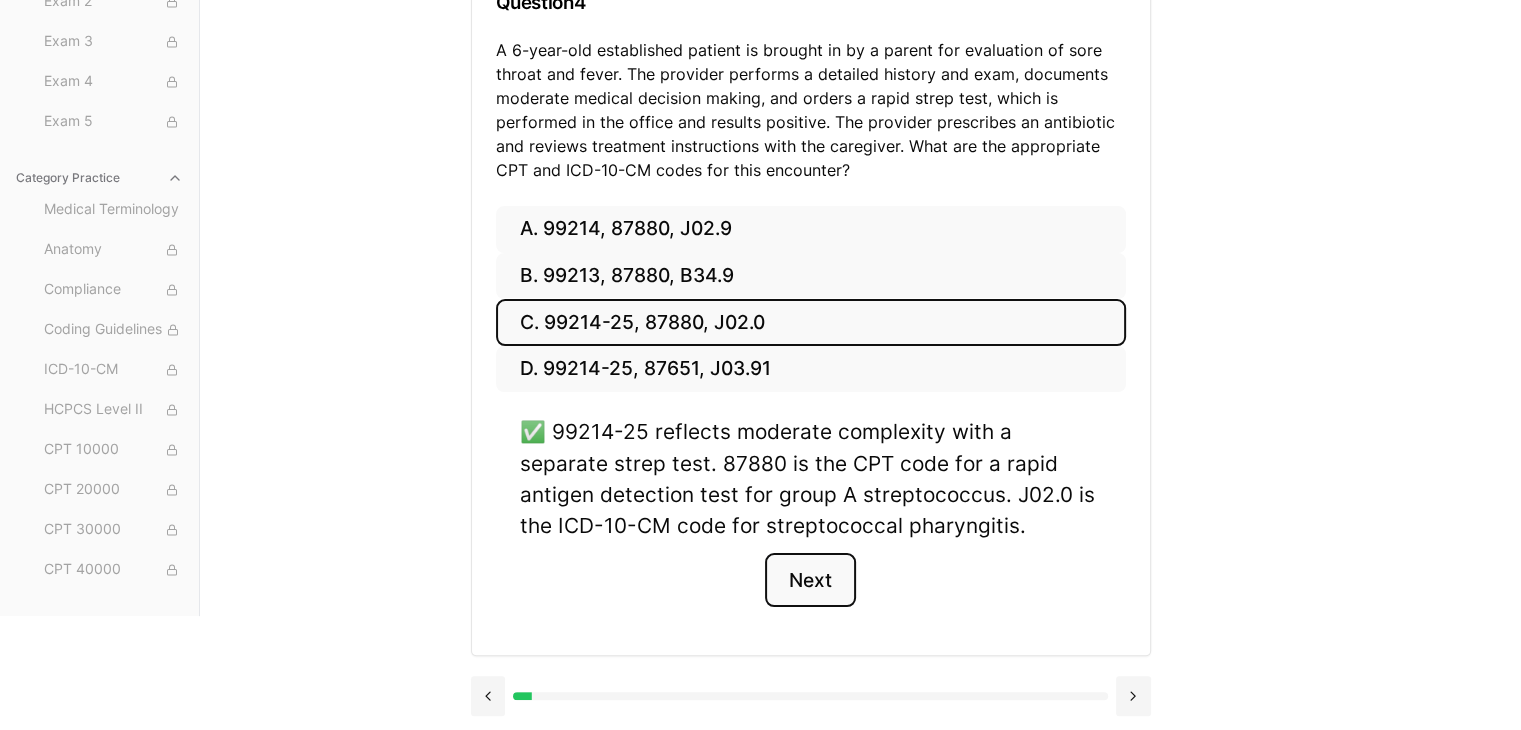 click on "Next" at bounding box center [810, 580] 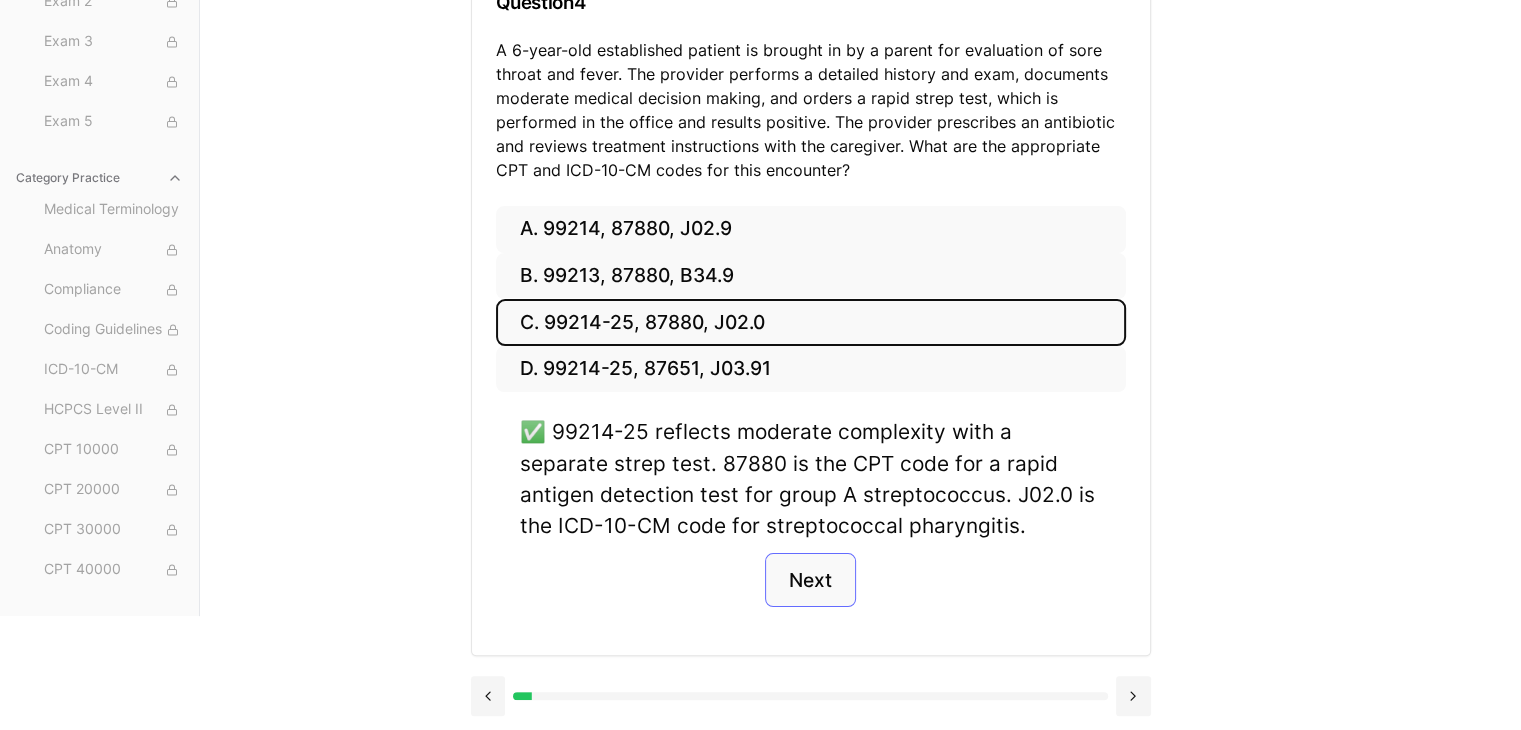 scroll, scrollTop: 184, scrollLeft: 0, axis: vertical 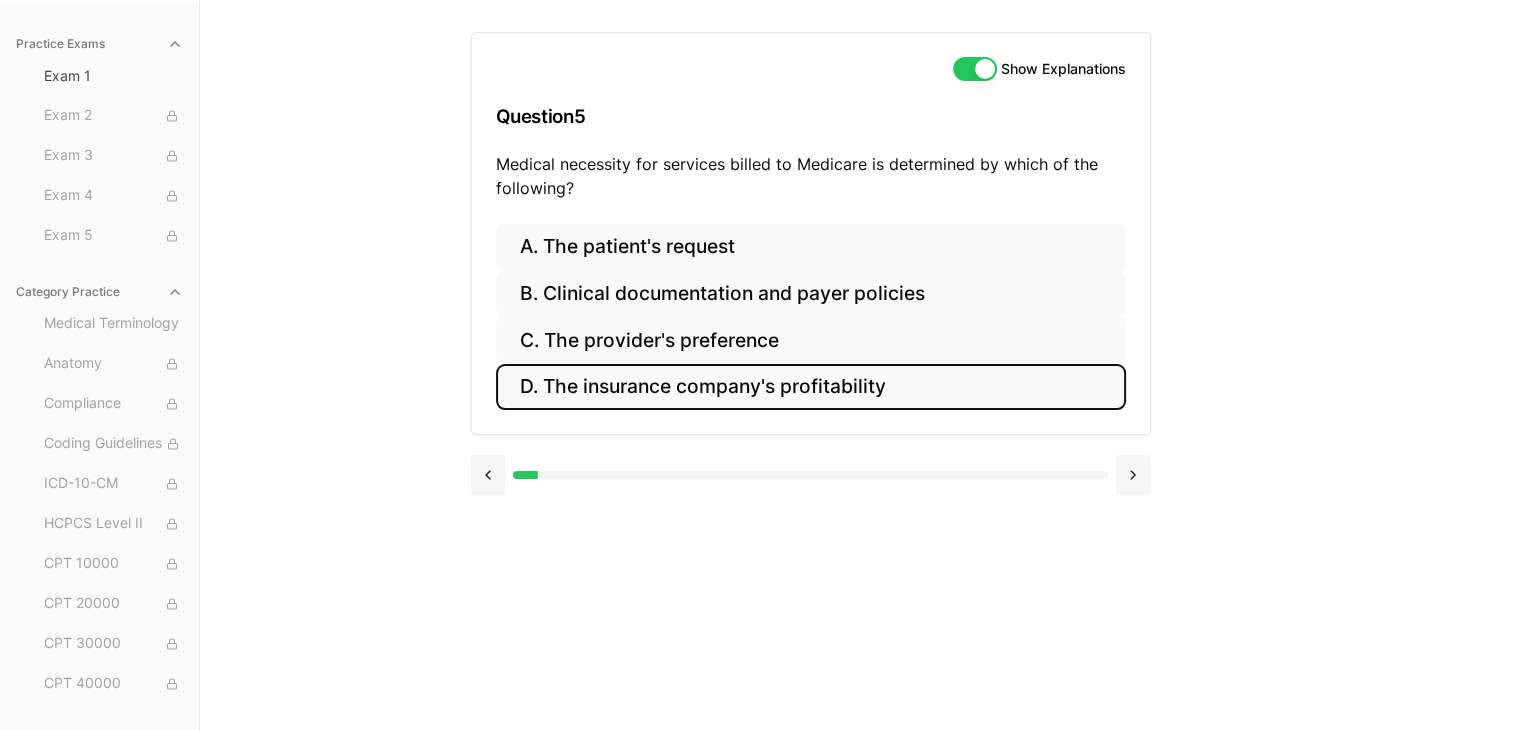 click on "D. The insurance company's profitability" at bounding box center [811, 387] 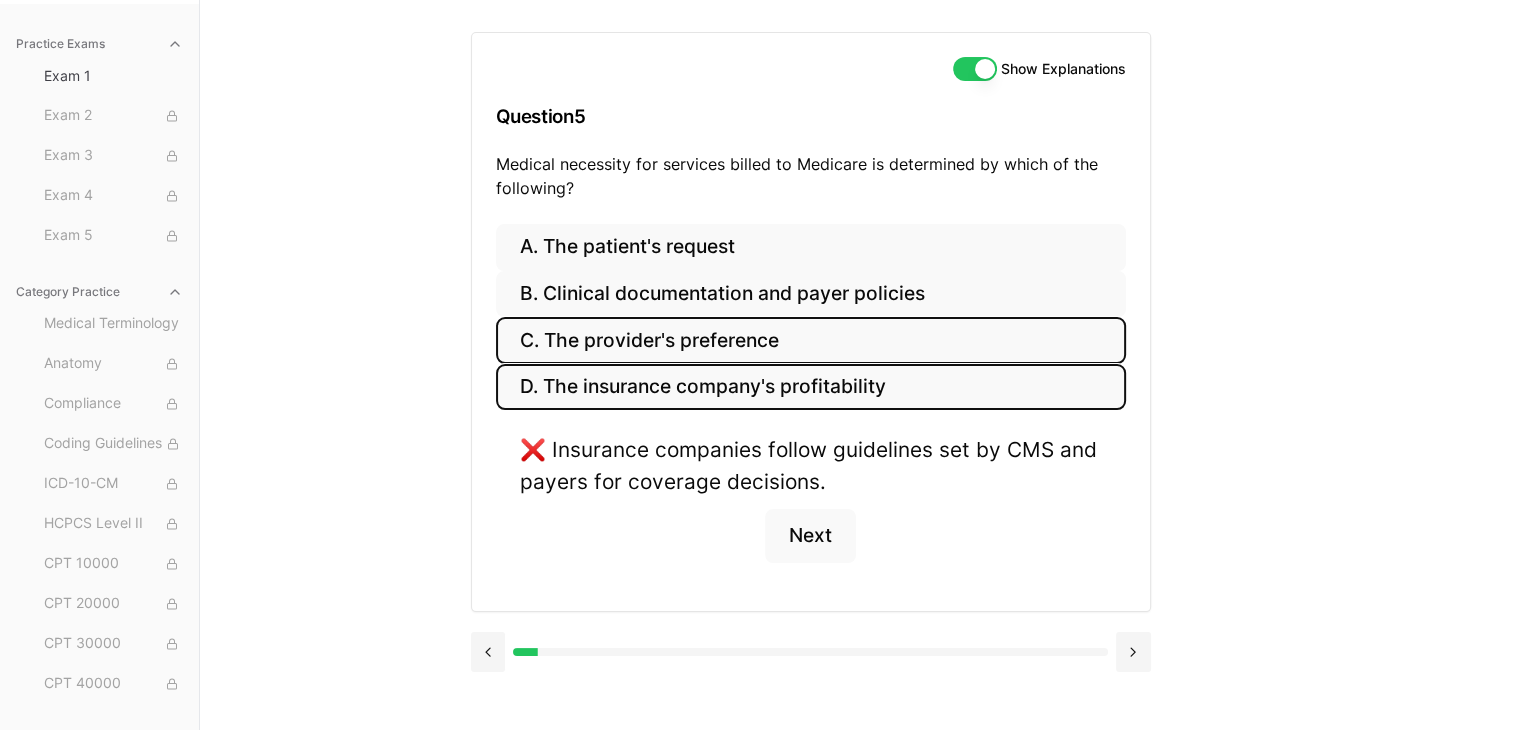 click on "C. The provider's preference" at bounding box center (811, 340) 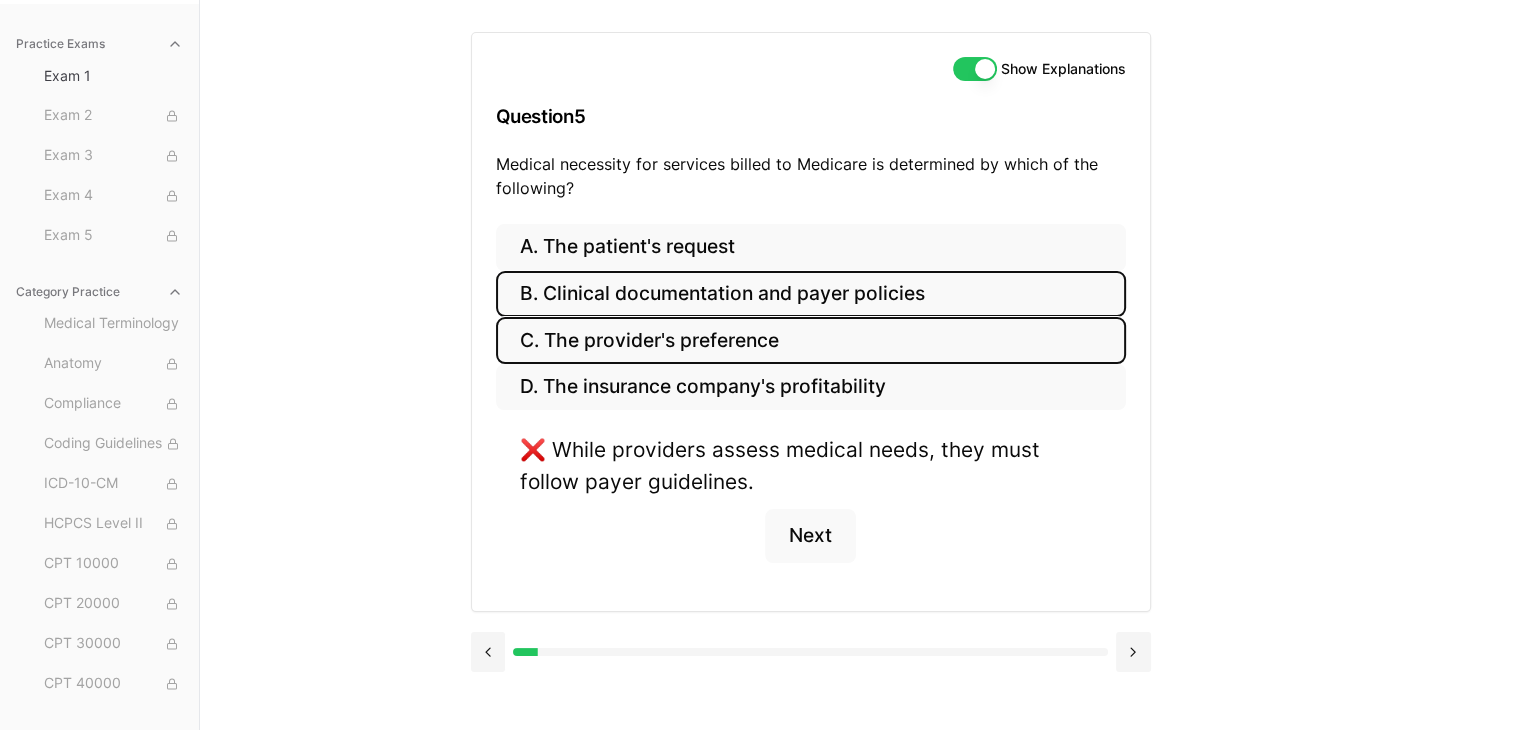 click on "B. Clinical documentation and payer policies" at bounding box center [811, 294] 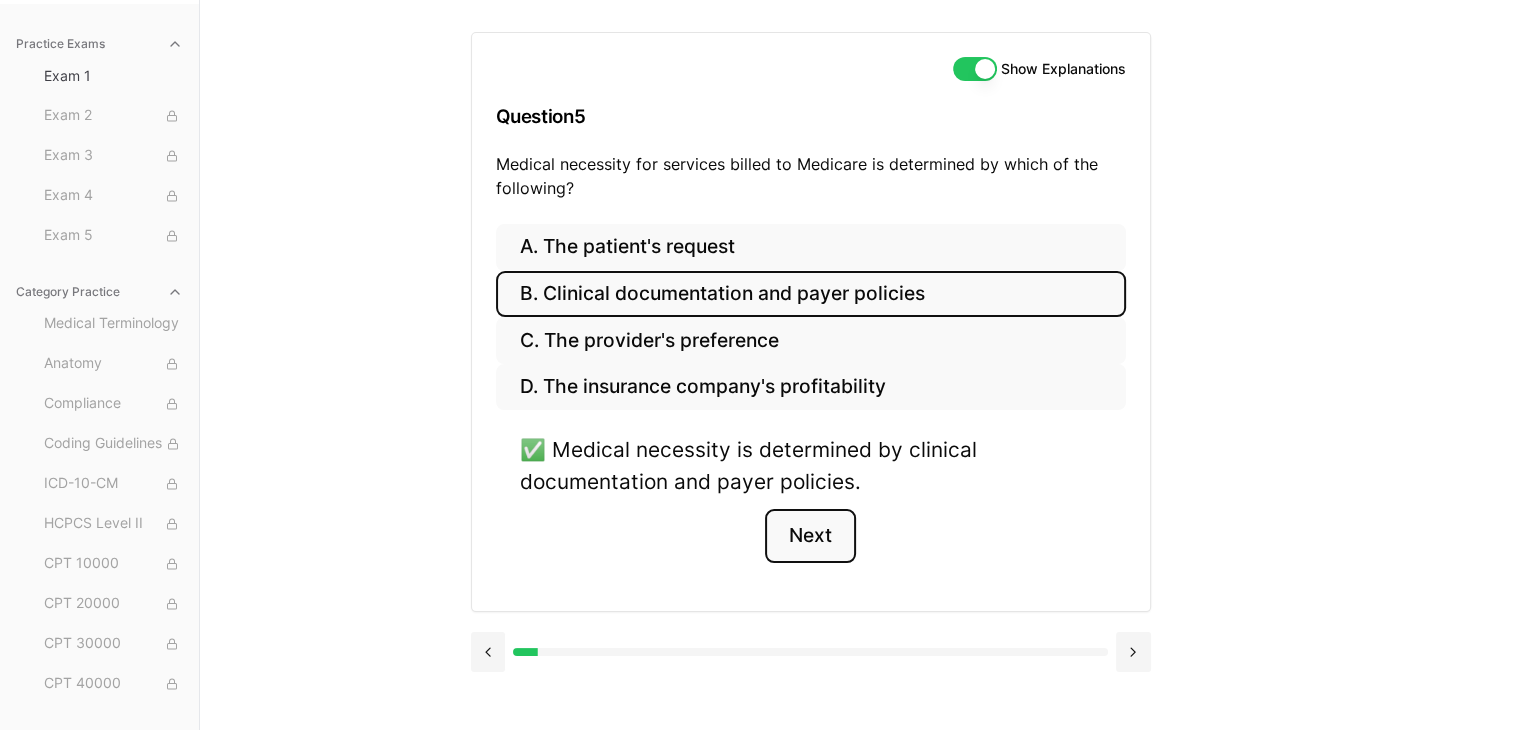 click on "Next" at bounding box center (810, 536) 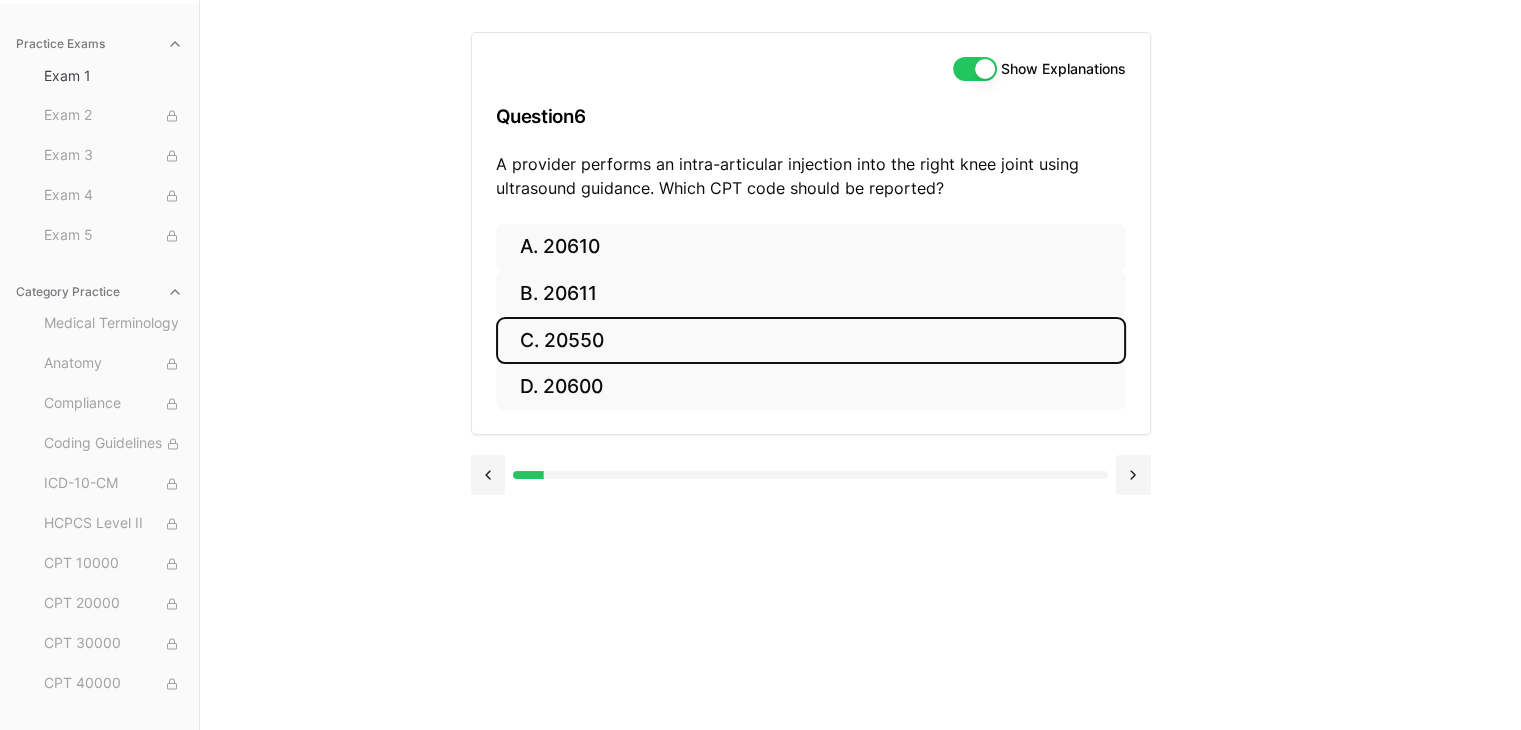 click on "C. 20550" at bounding box center [811, 340] 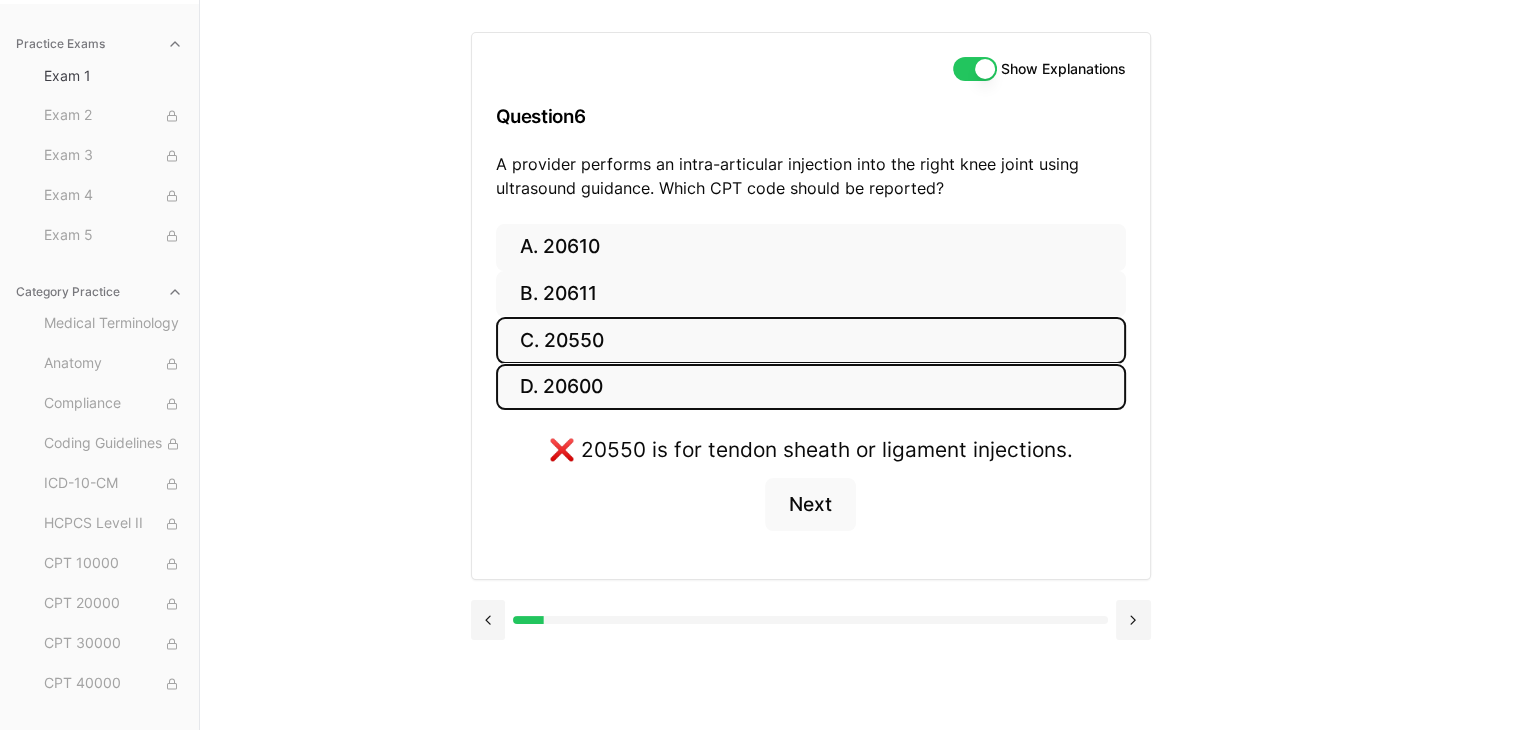 click on "D. 20600" at bounding box center (811, 387) 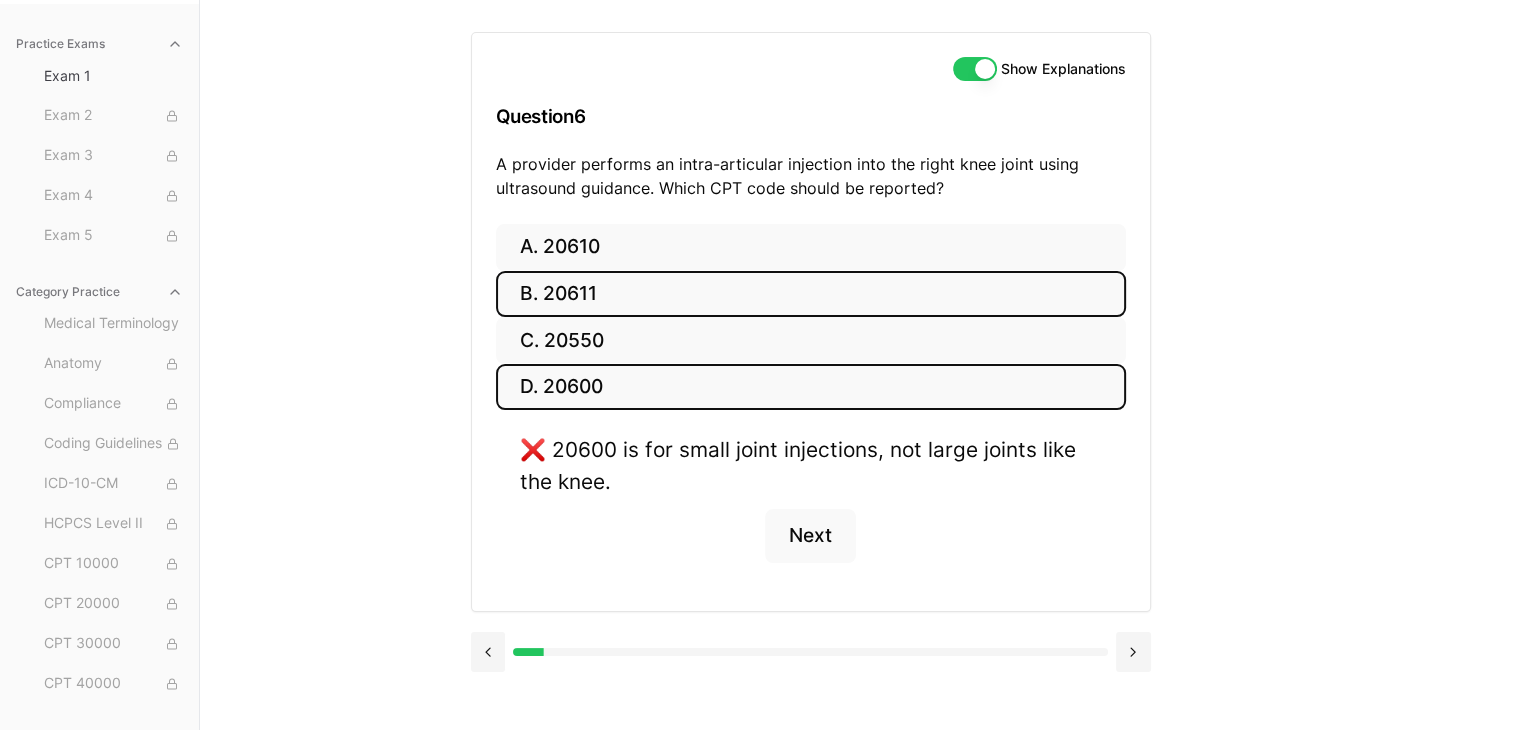 click on "B. 20611" at bounding box center (811, 294) 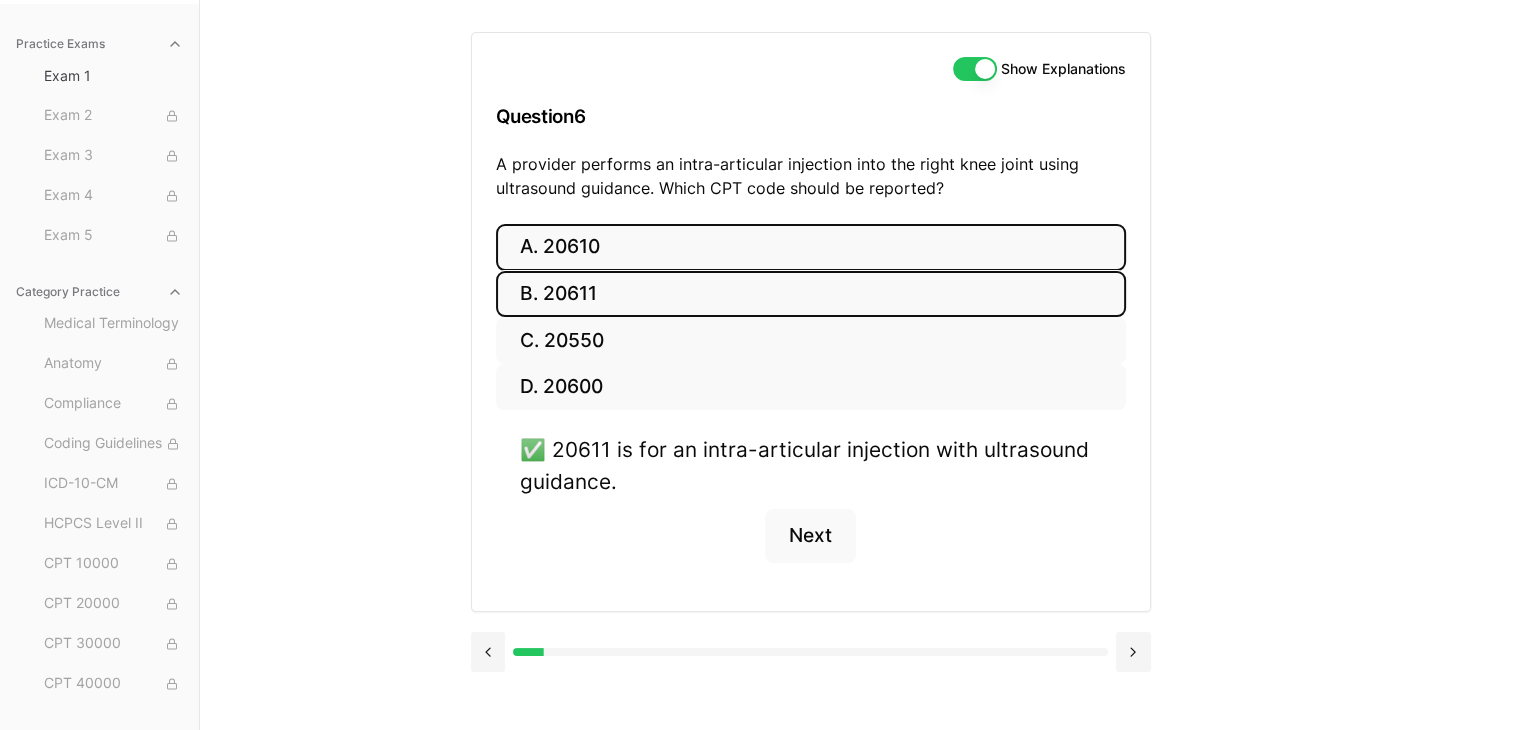 click on "A. 20610" at bounding box center (811, 247) 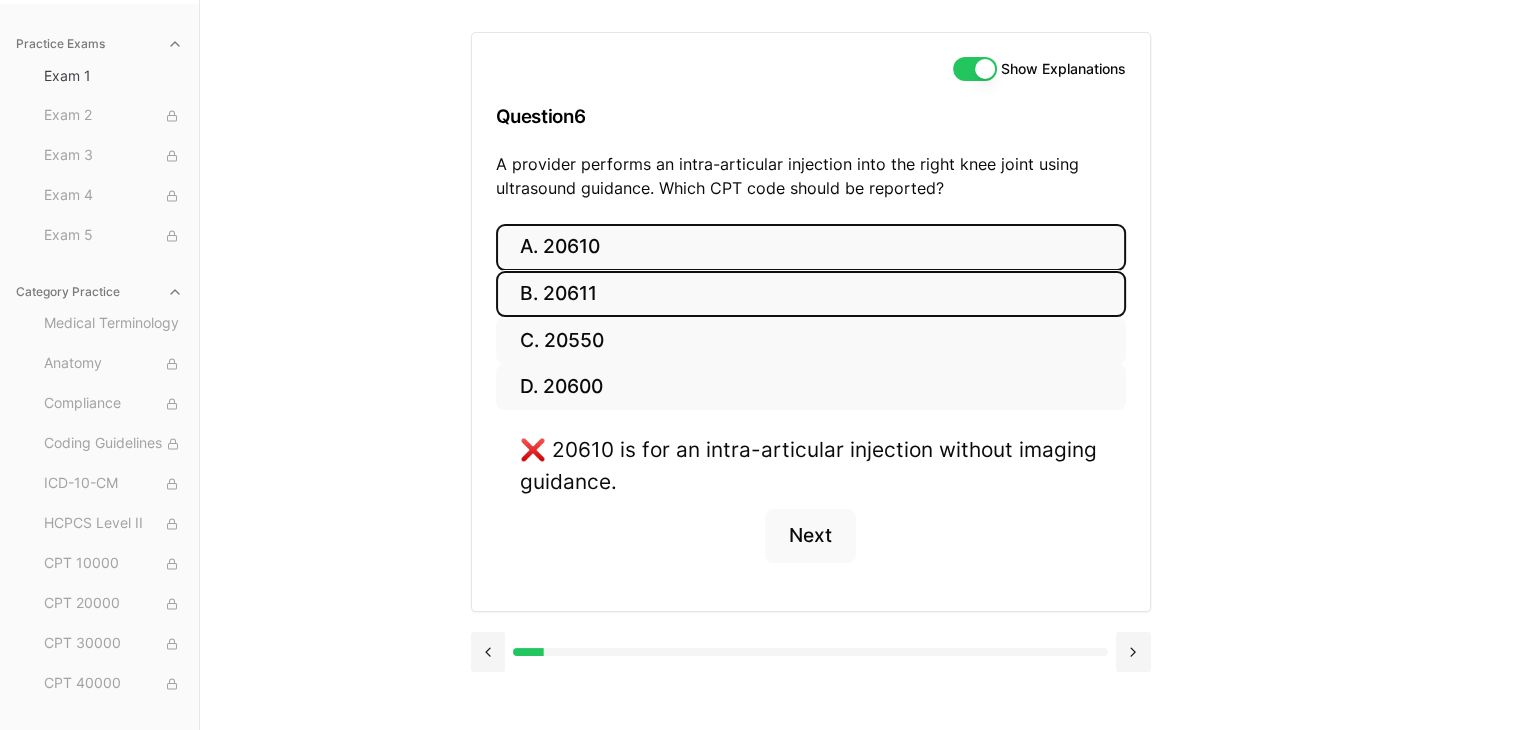 click on "B. 20611" at bounding box center [811, 294] 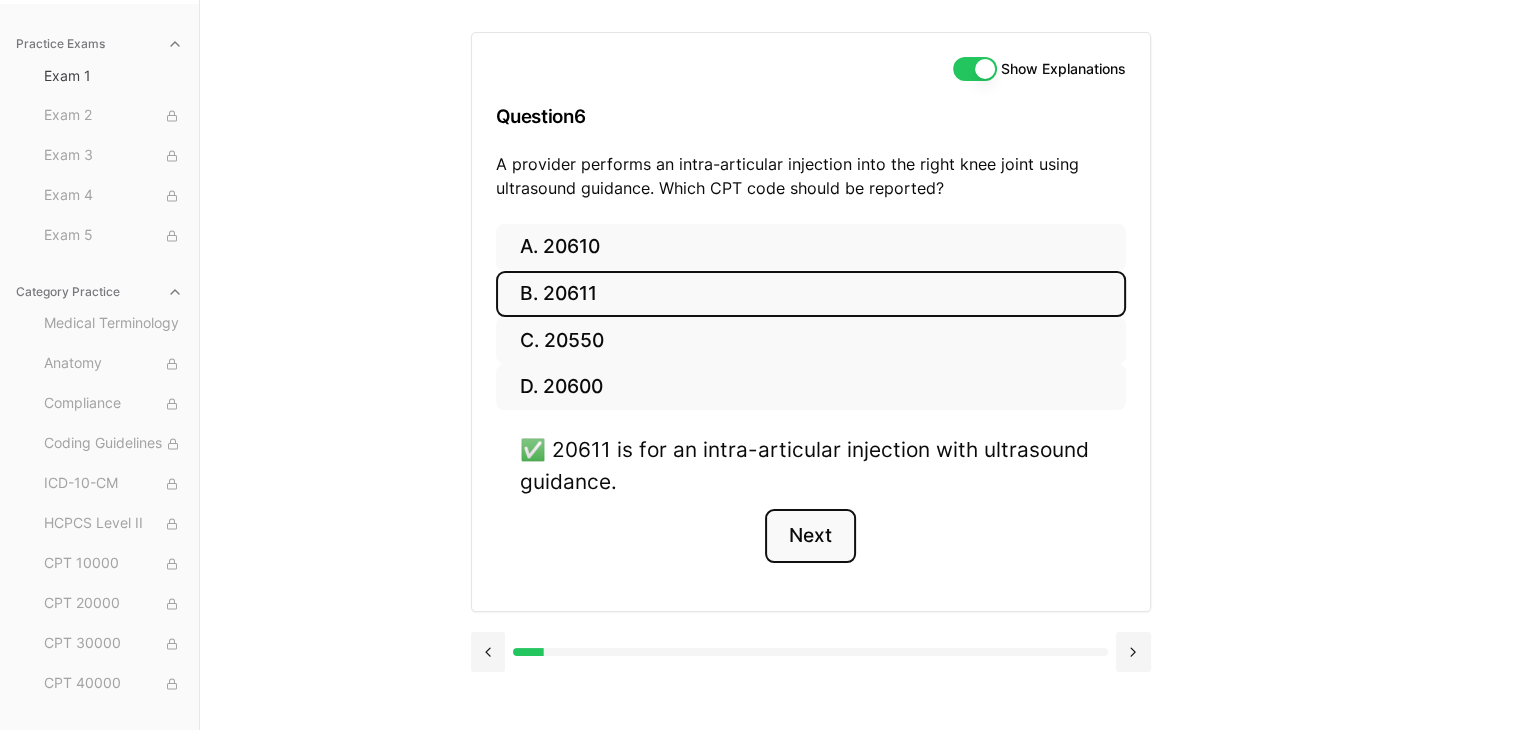 click on "Next" at bounding box center (810, 536) 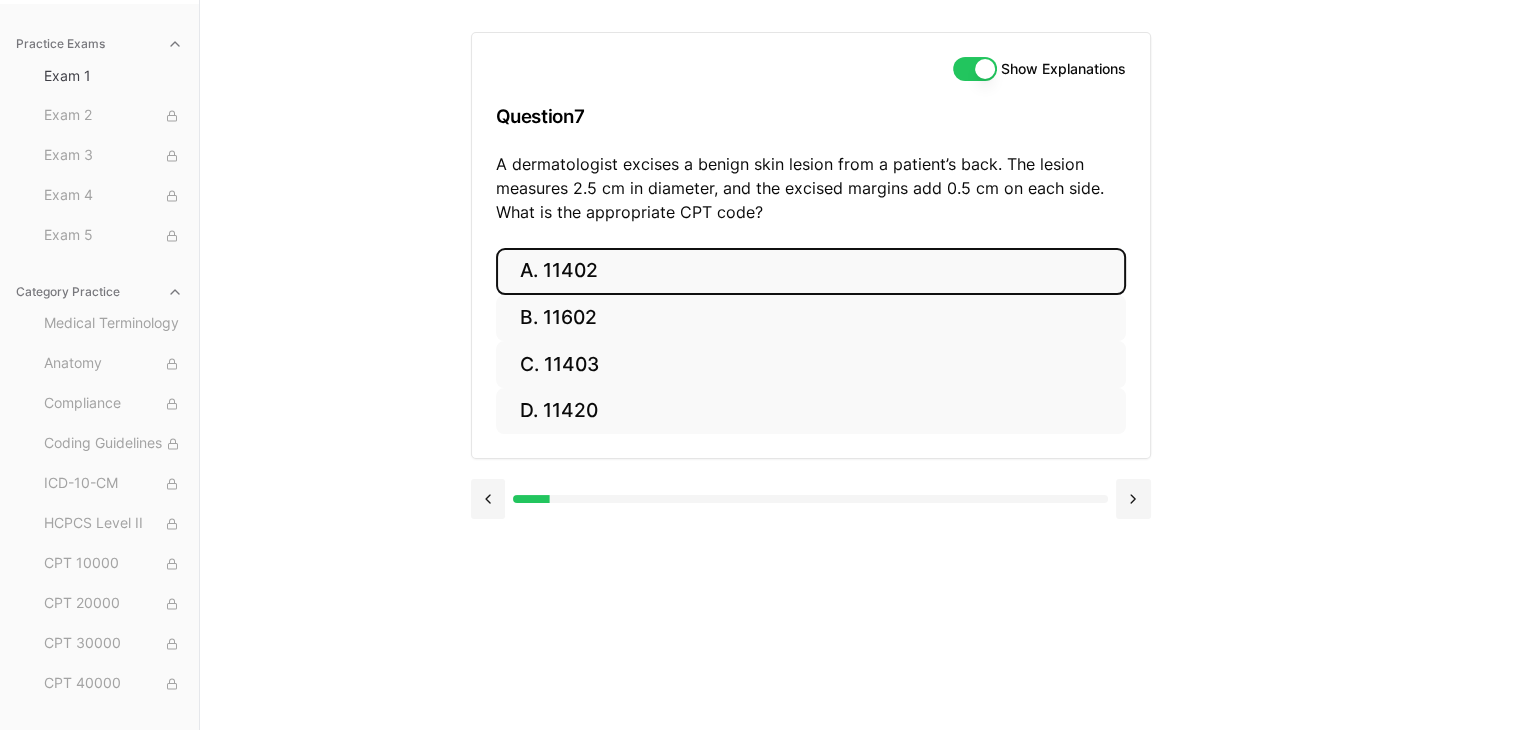 click on "A. 11402" at bounding box center (811, 271) 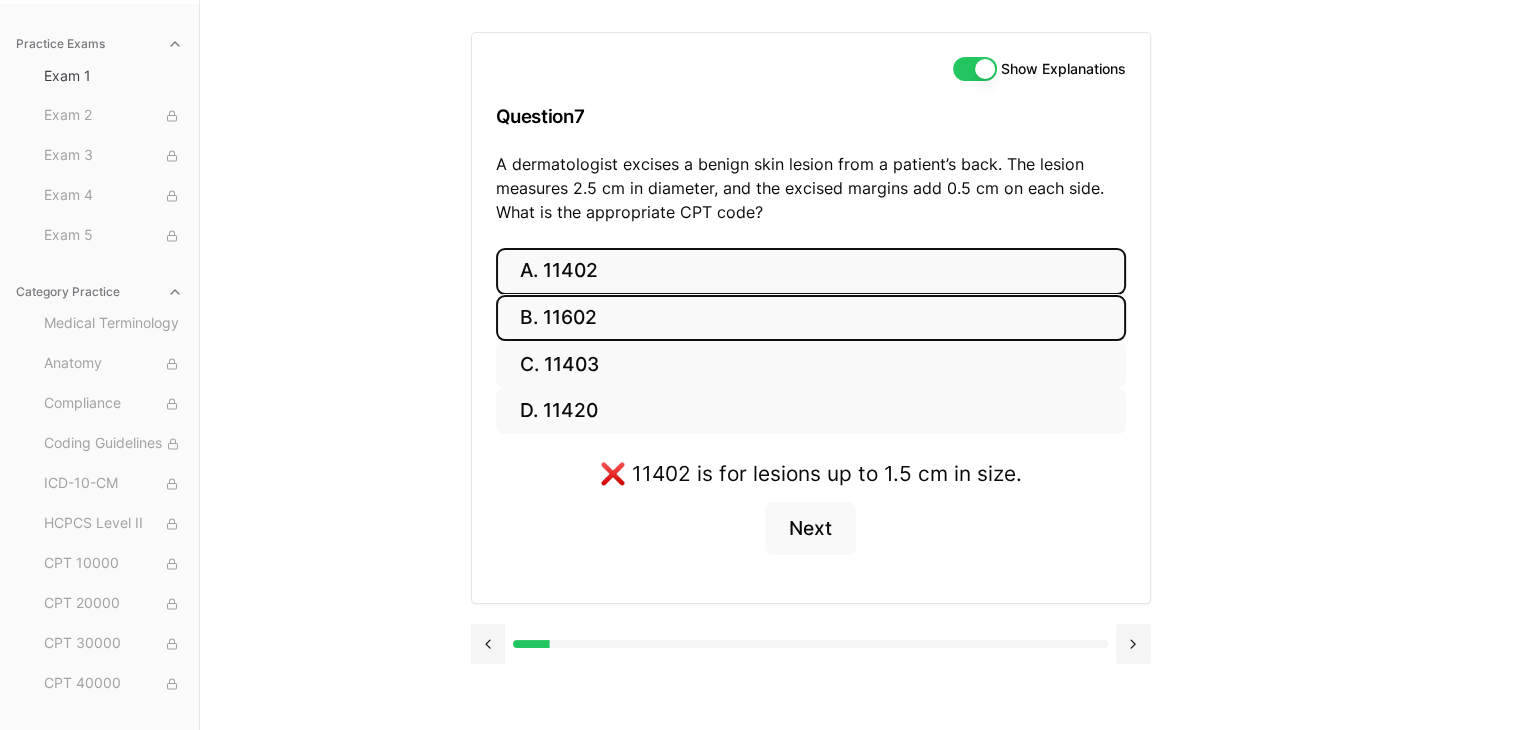 click on "B. 11602" at bounding box center (811, 318) 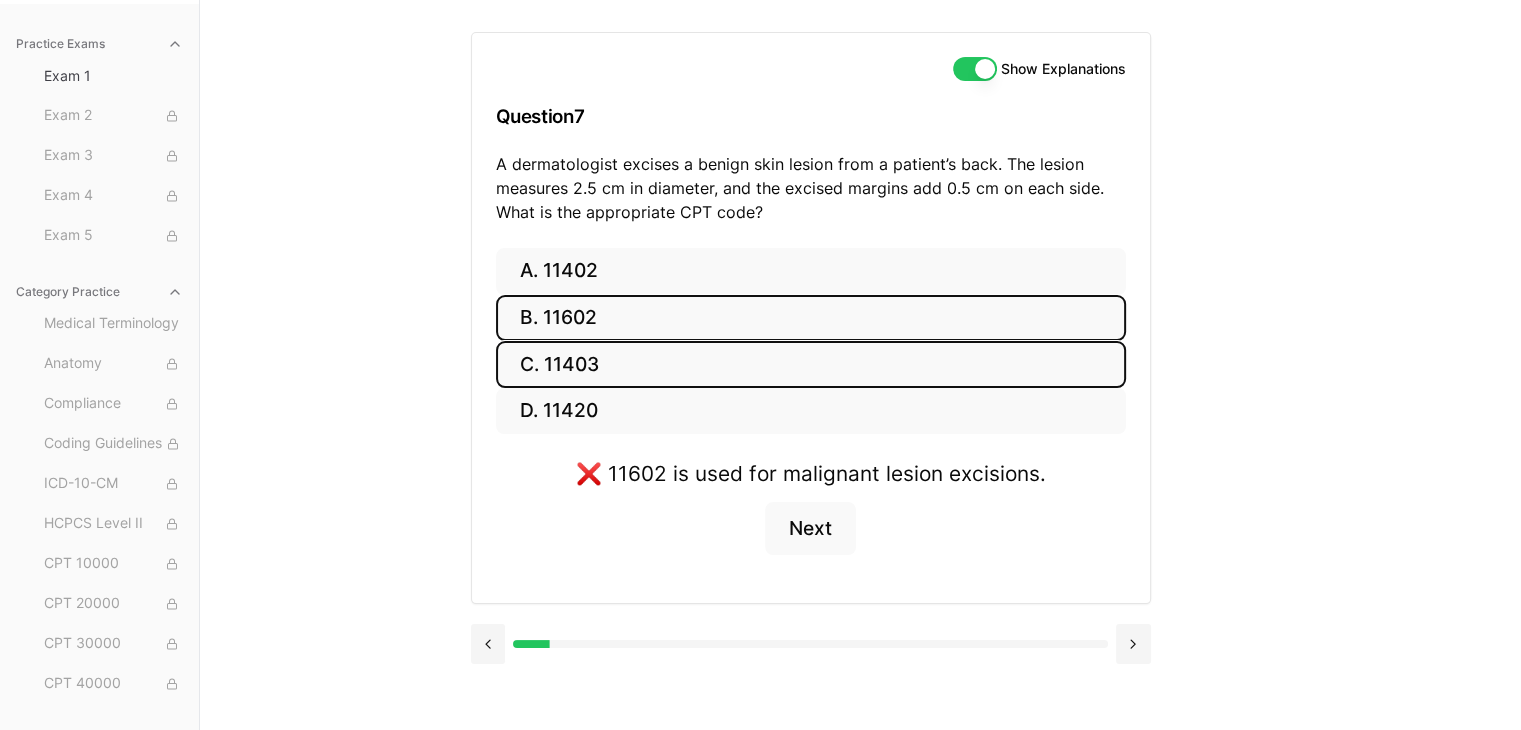 click on "C. 11403" at bounding box center (811, 364) 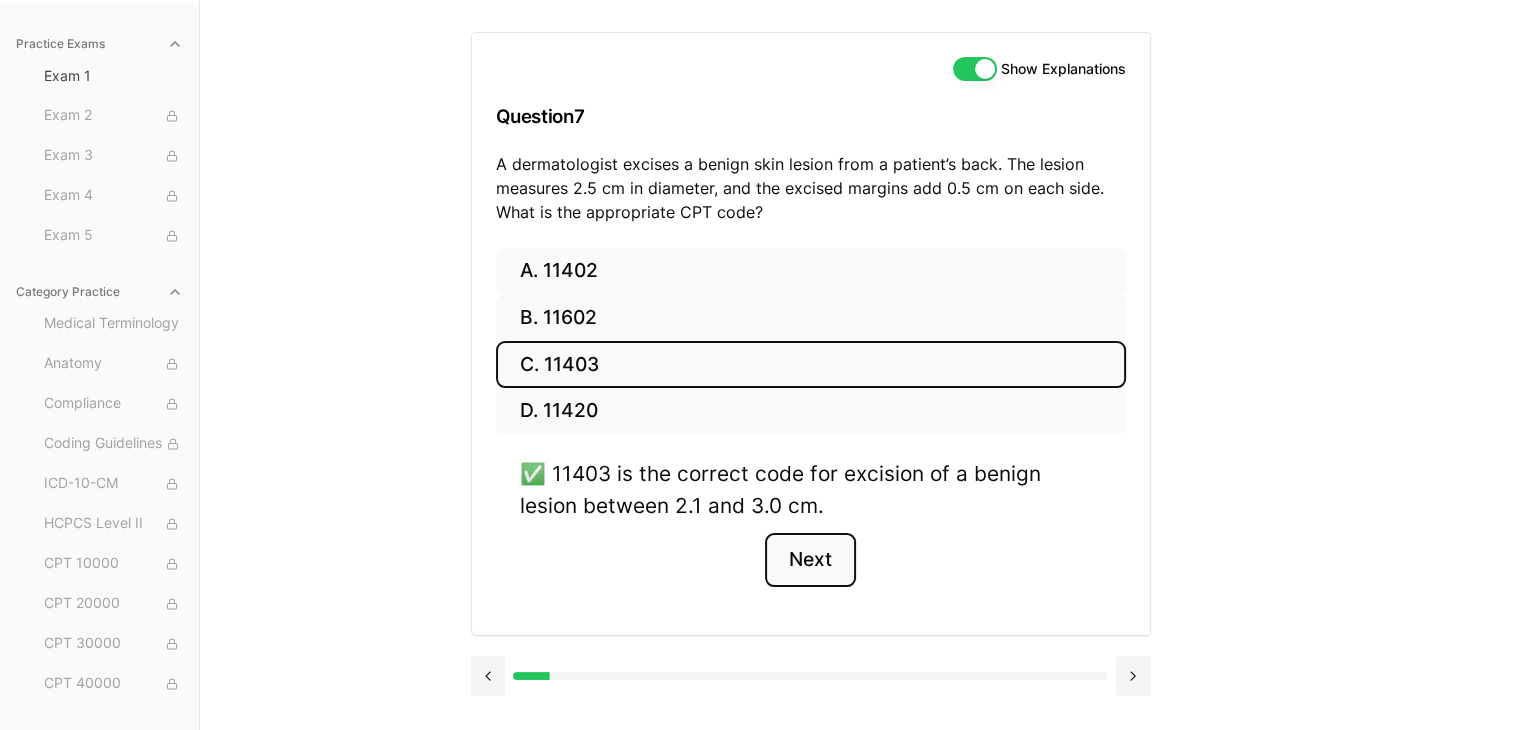 click on "Next" at bounding box center (810, 560) 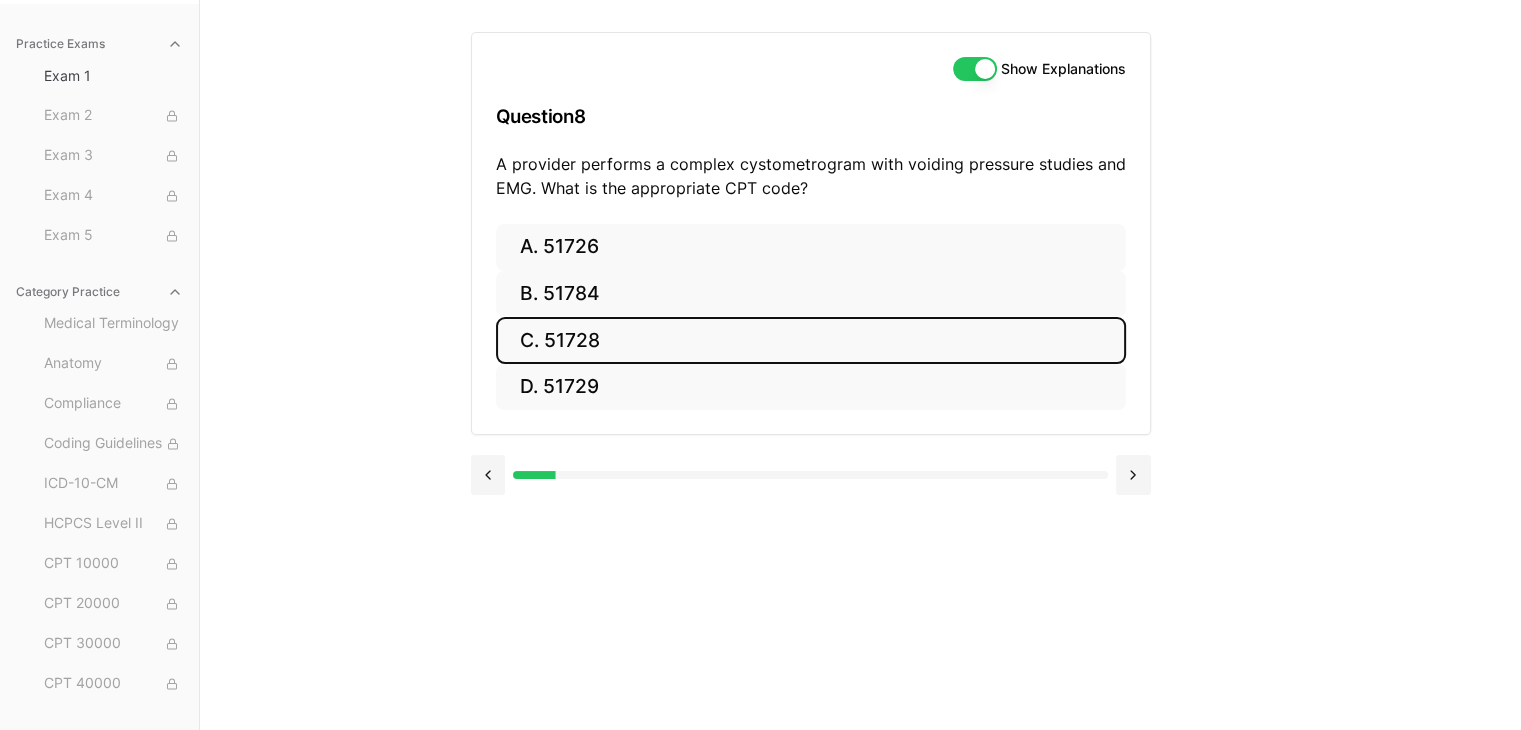 click on "C. 51728" at bounding box center (811, 340) 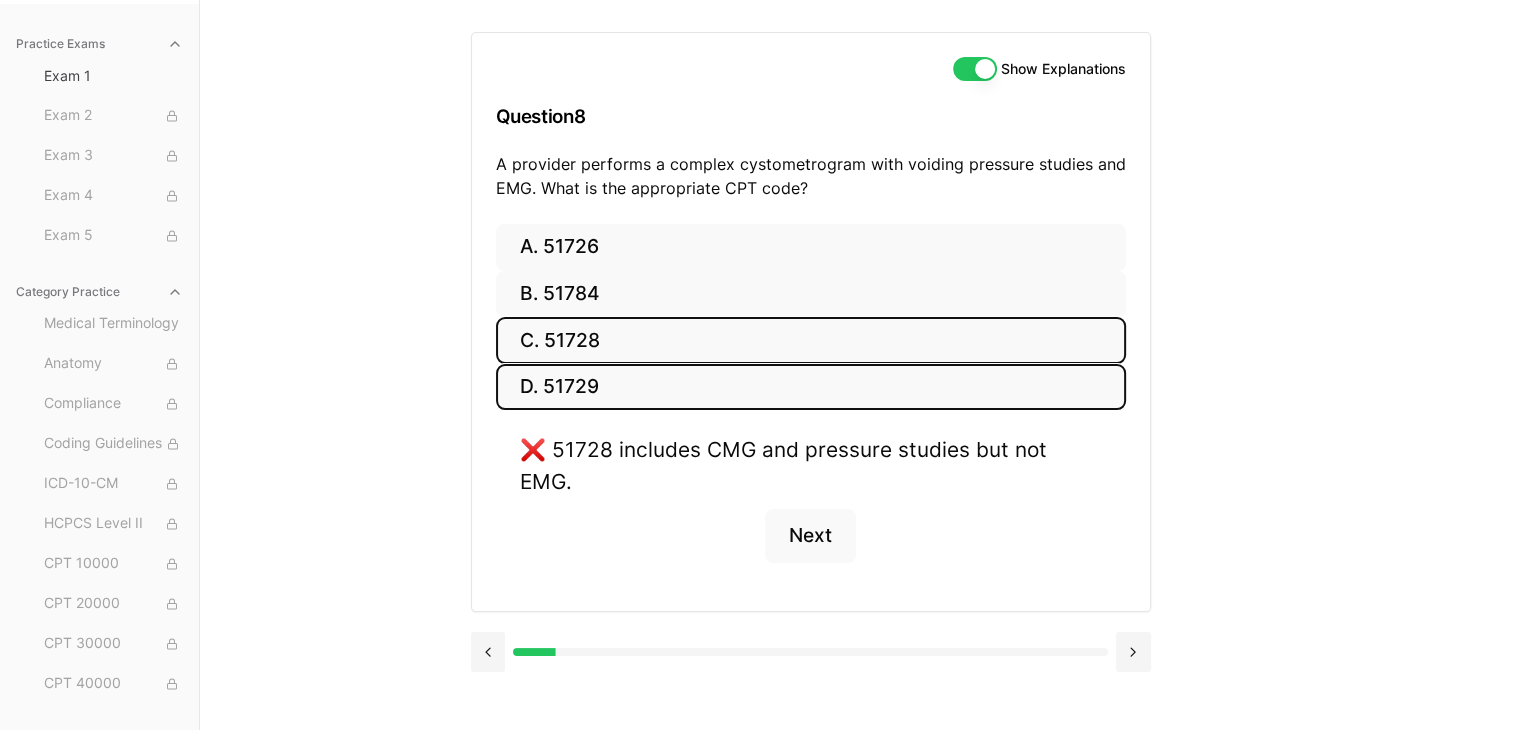 click on "D. 51729" at bounding box center [811, 387] 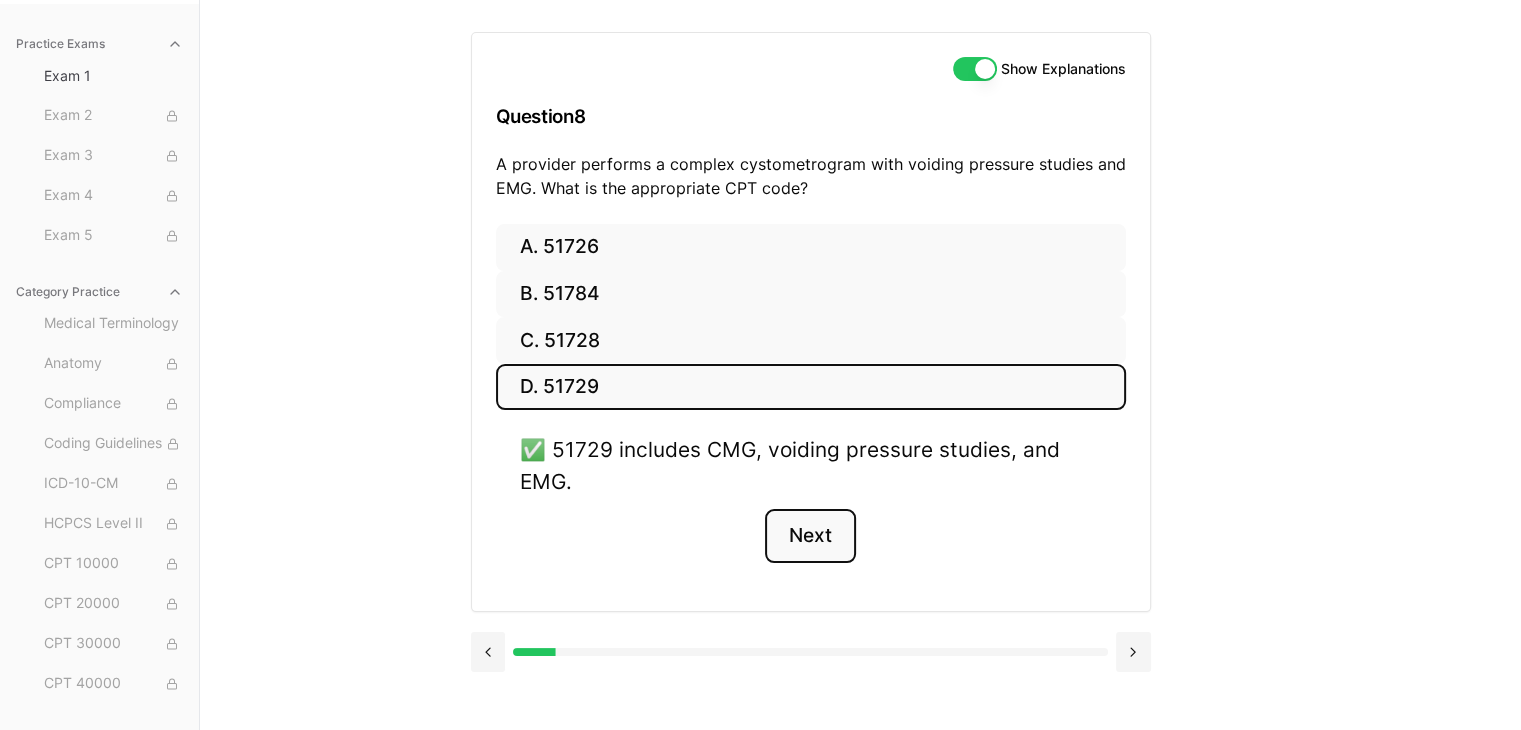 click on "Next" at bounding box center [810, 536] 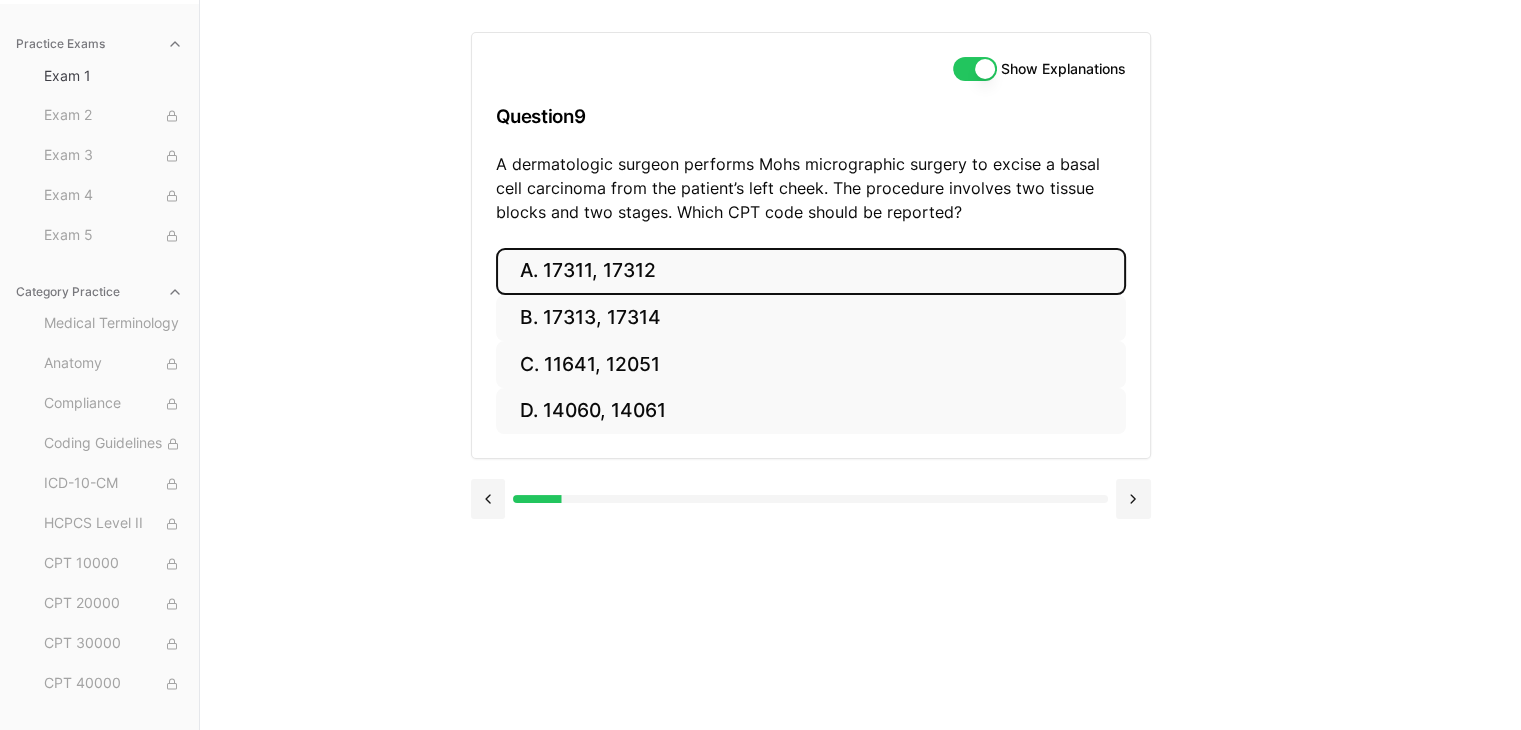click on "A. 17311, 17312" at bounding box center (811, 271) 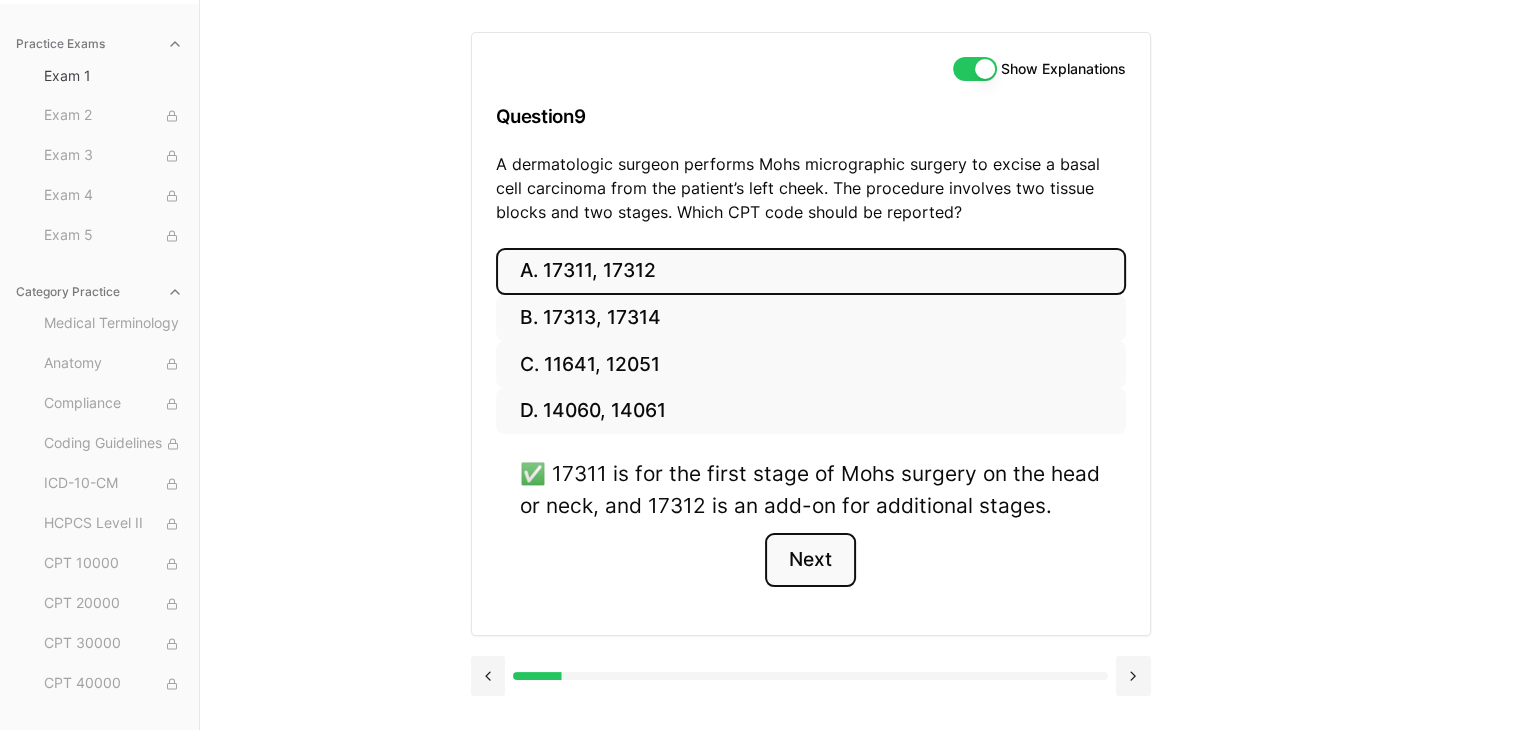 click on "Next" at bounding box center [810, 560] 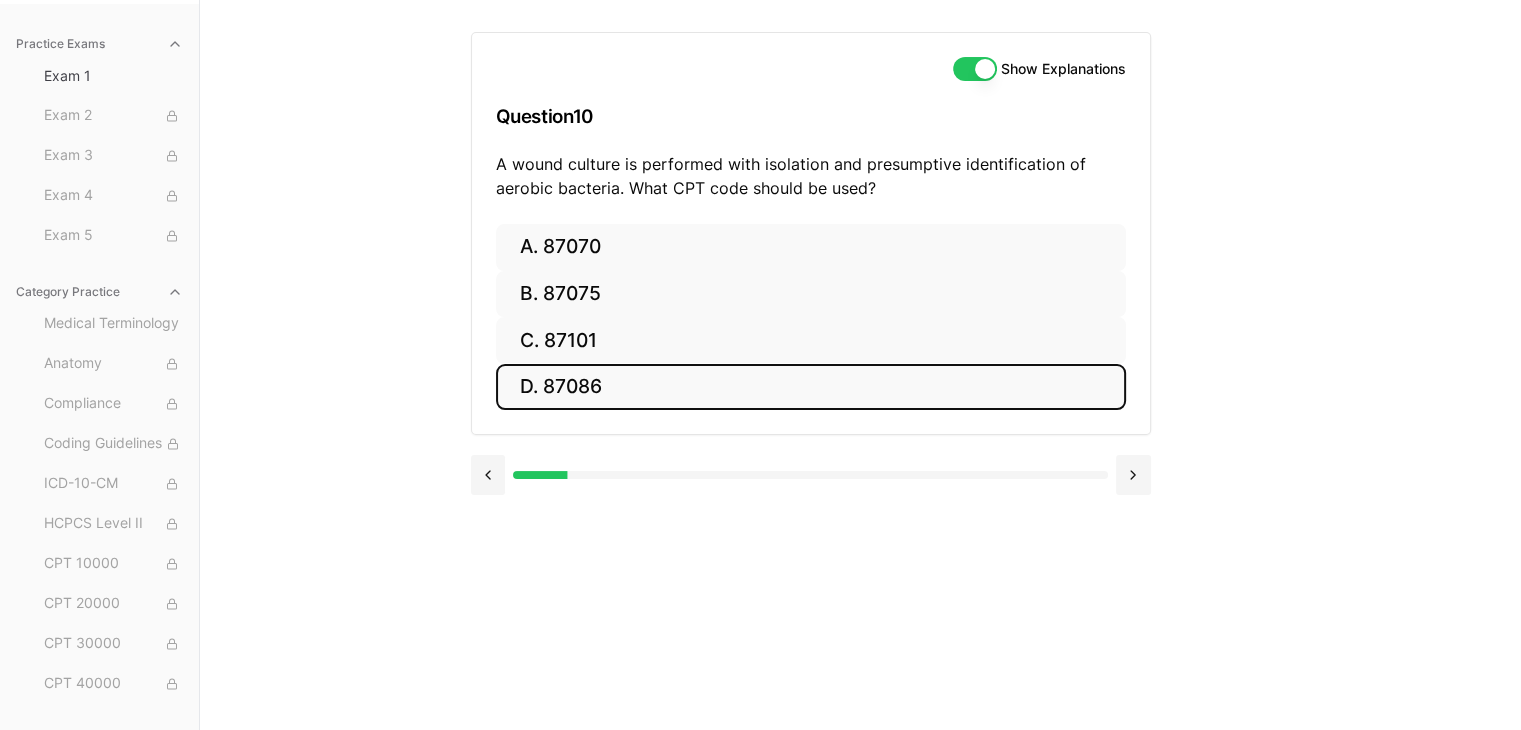 click on "D. 87086" at bounding box center [811, 387] 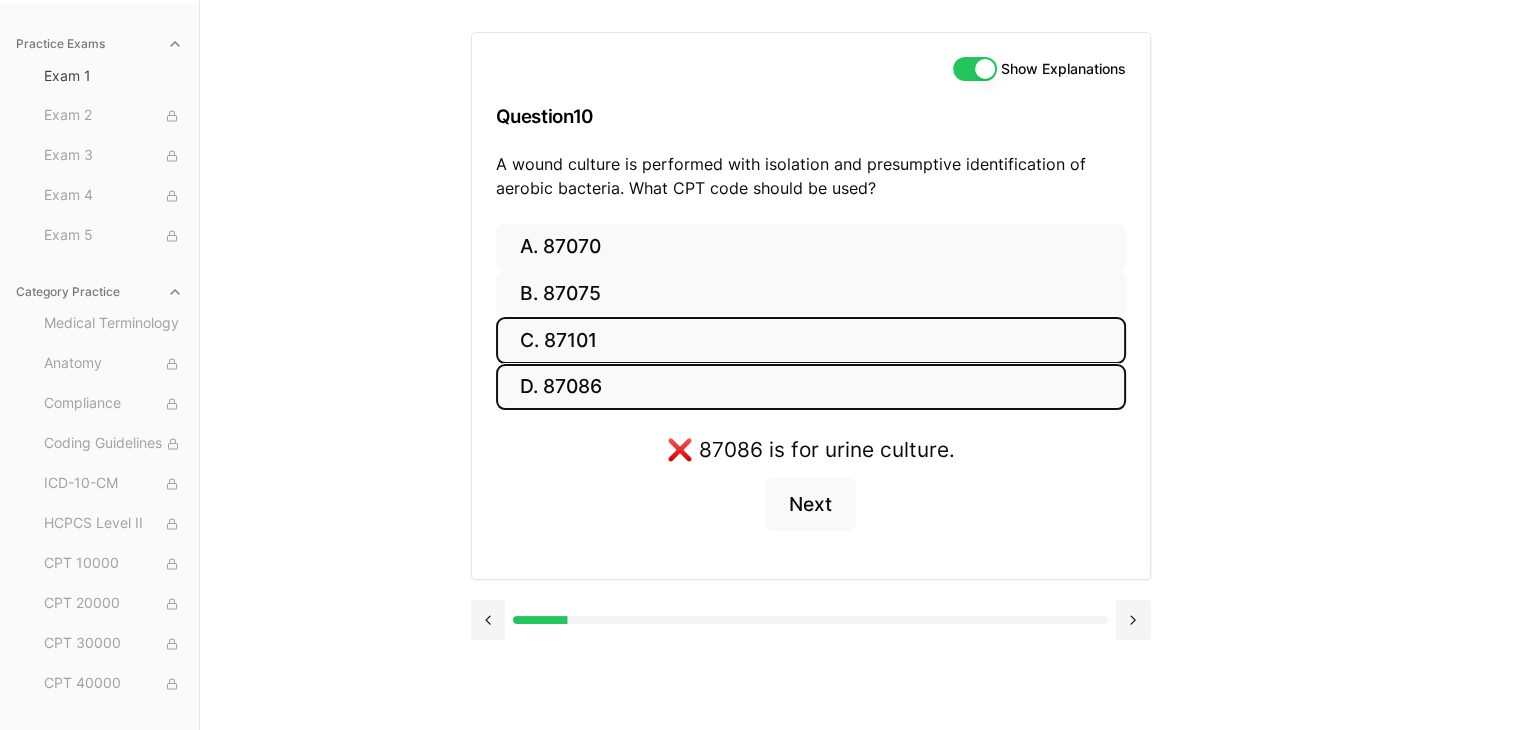 click on "C. 87101" at bounding box center (811, 340) 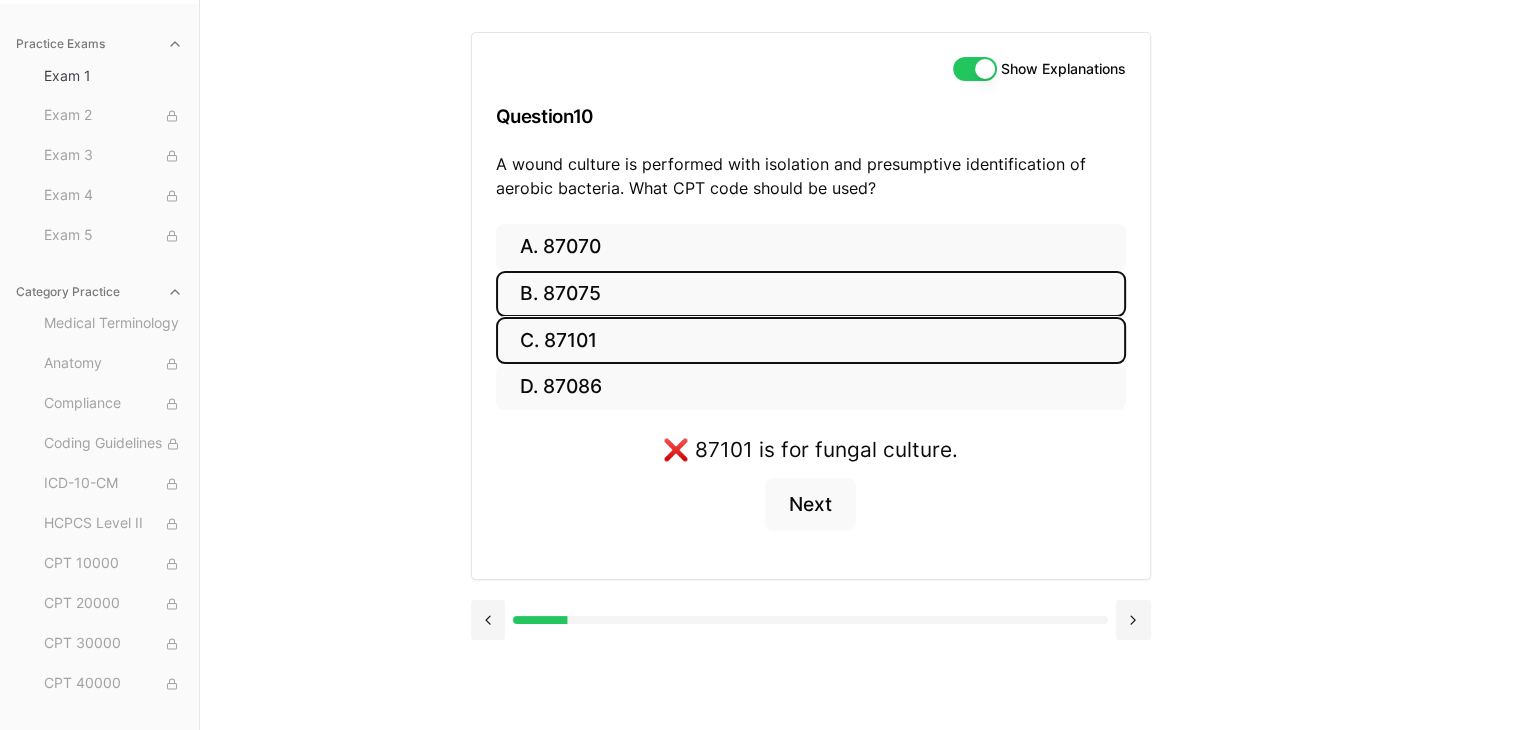 click on "B. 87075" at bounding box center [811, 294] 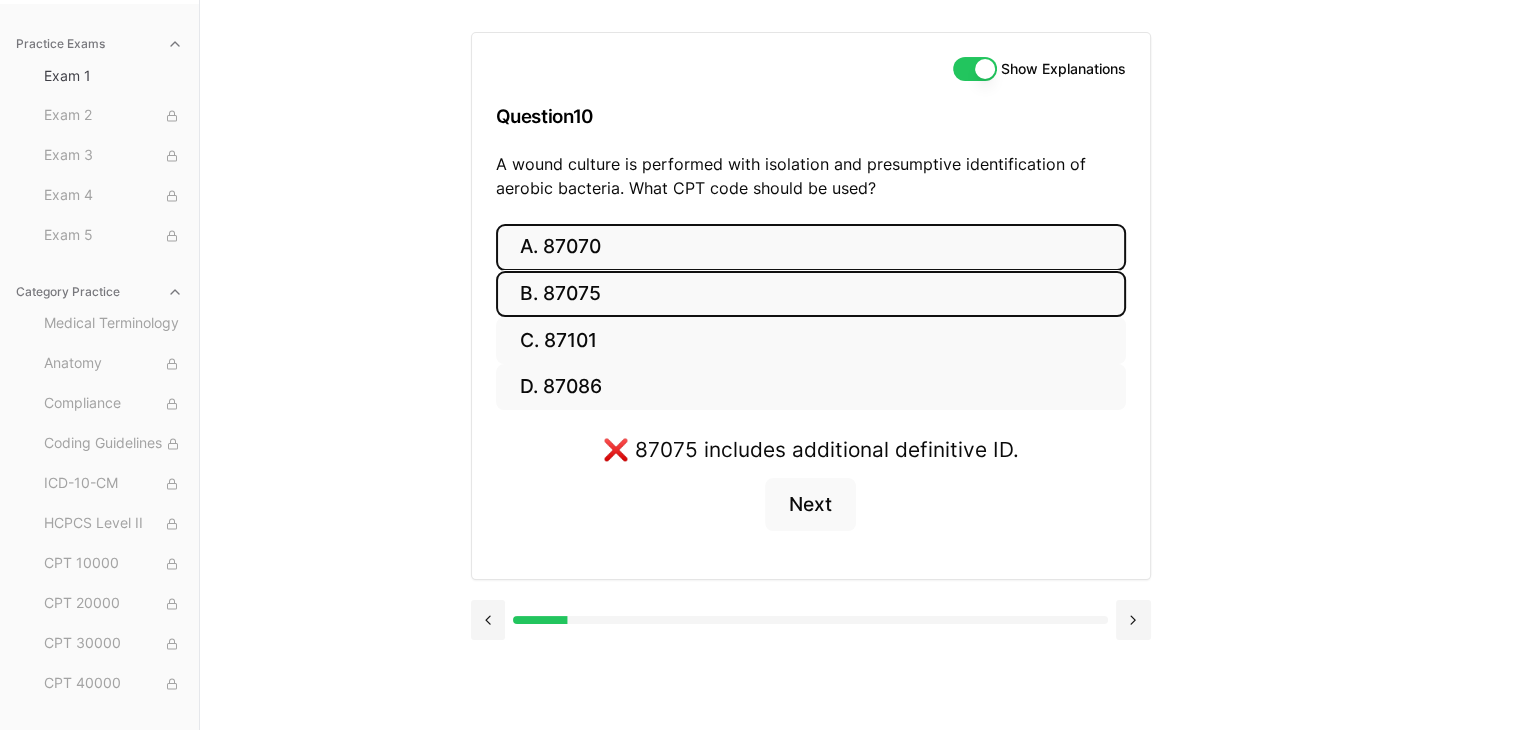 click on "A. 87070" at bounding box center (811, 247) 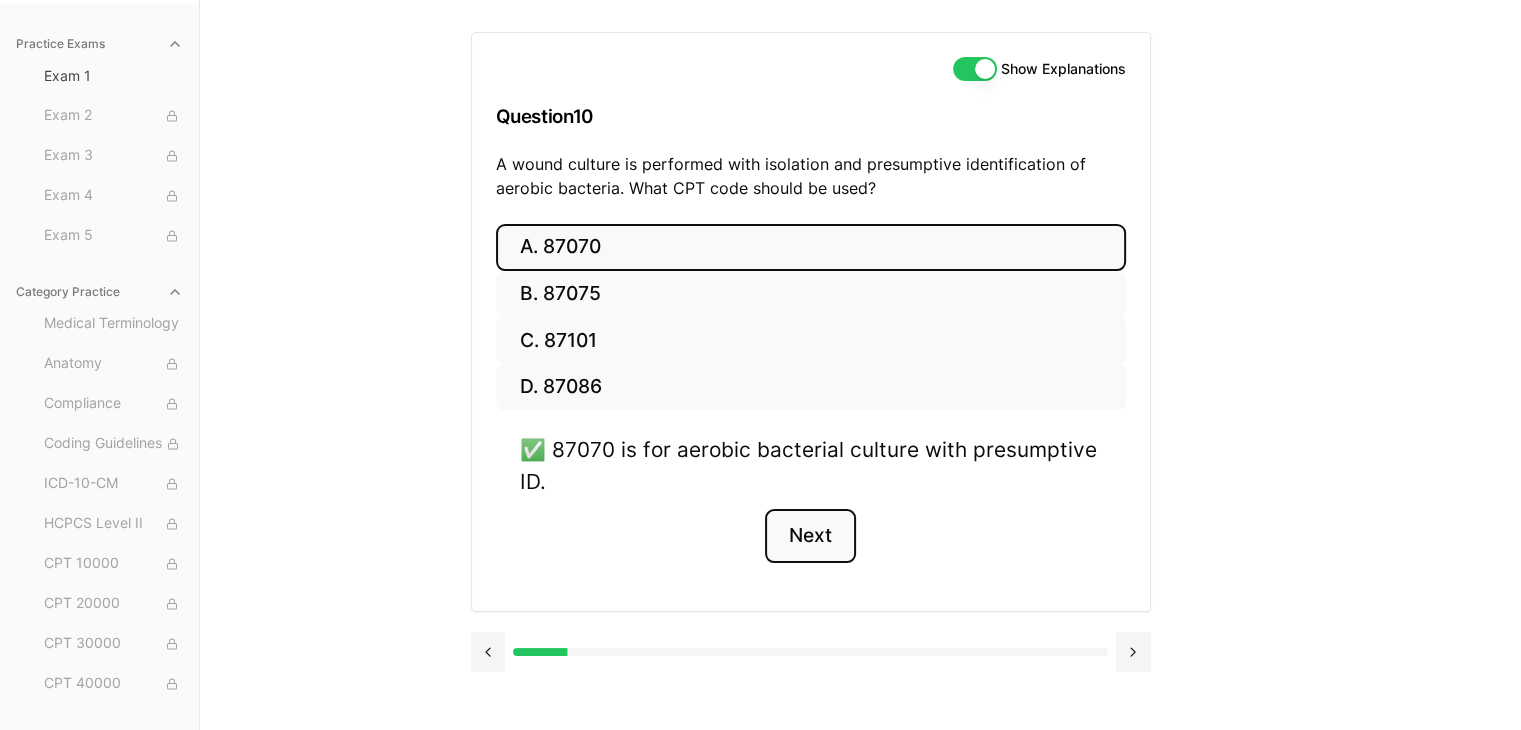 click on "Next" at bounding box center [810, 536] 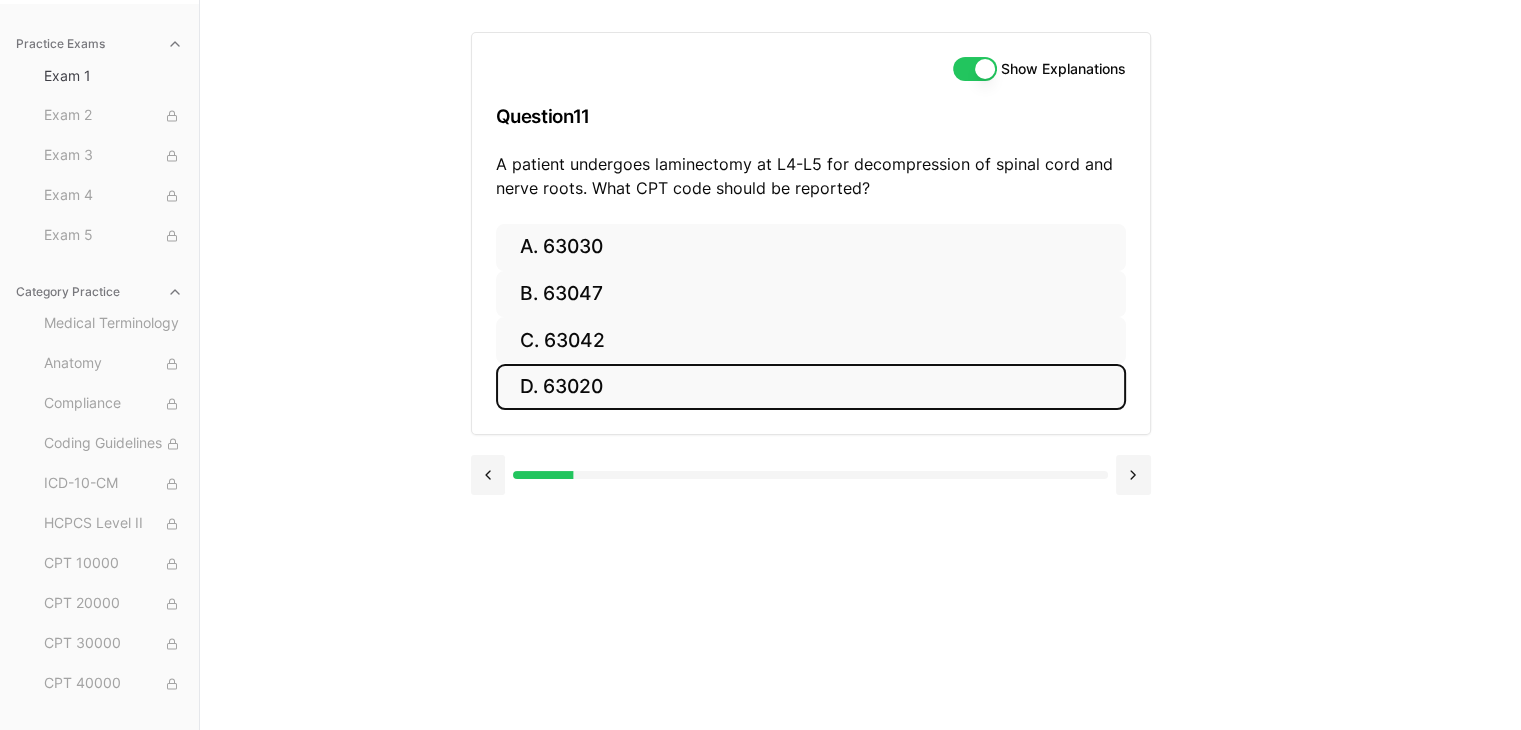 click on "D. 63020" at bounding box center [811, 387] 